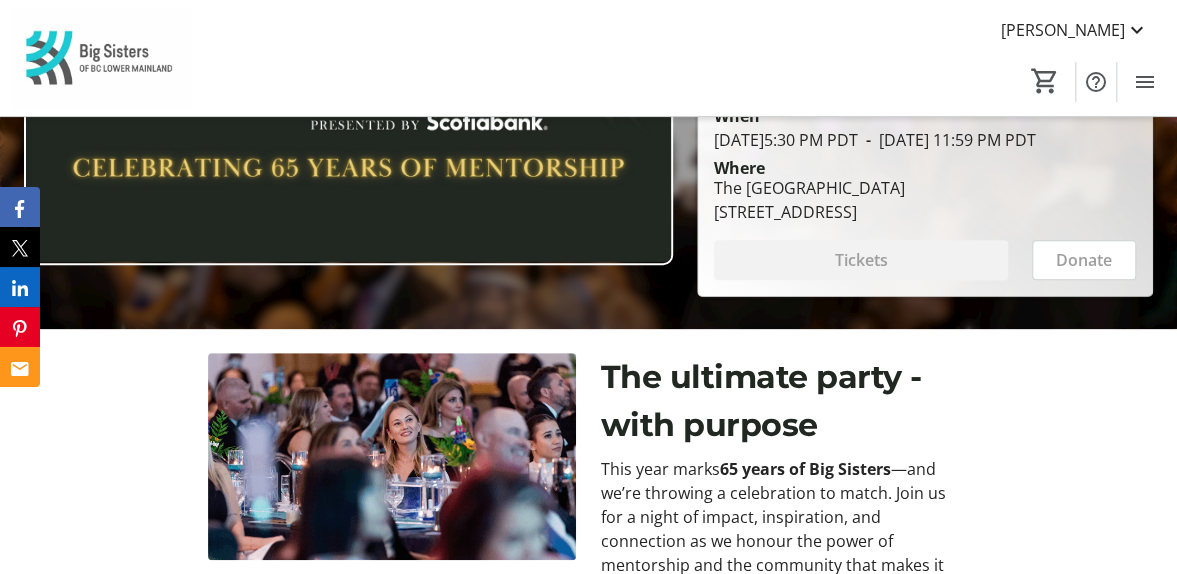 scroll, scrollTop: 365, scrollLeft: 0, axis: vertical 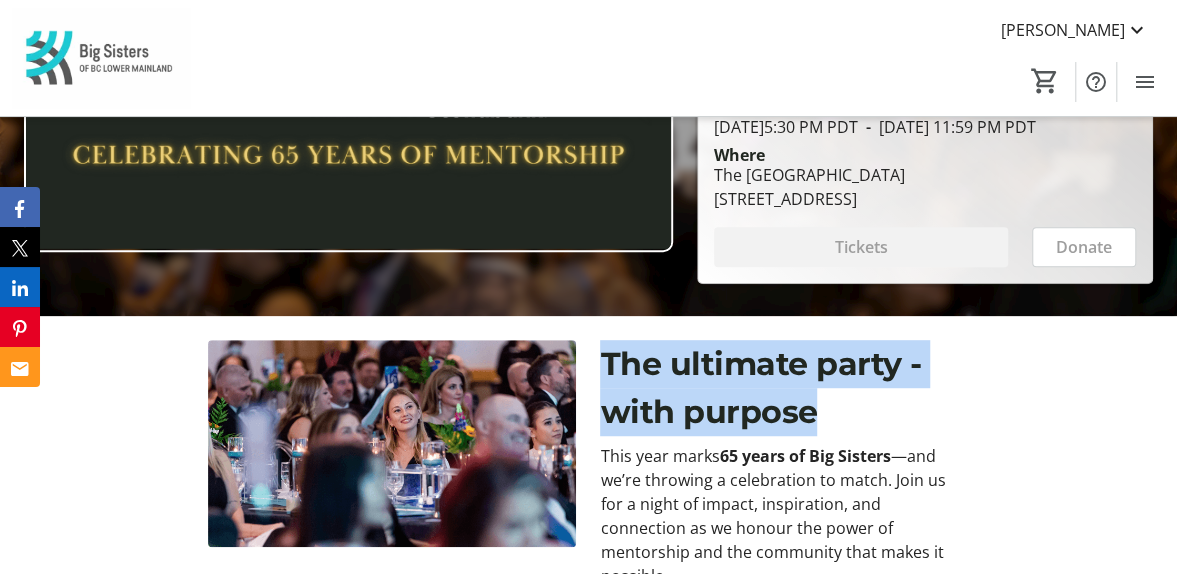 drag, startPoint x: 834, startPoint y: 430, endPoint x: 600, endPoint y: 386, distance: 238.10081 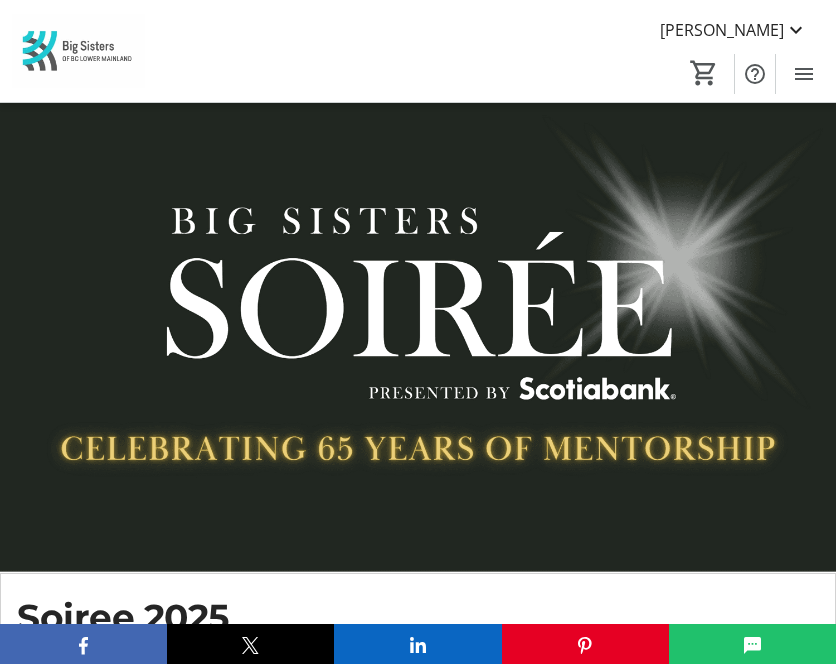 scroll, scrollTop: 402, scrollLeft: 0, axis: vertical 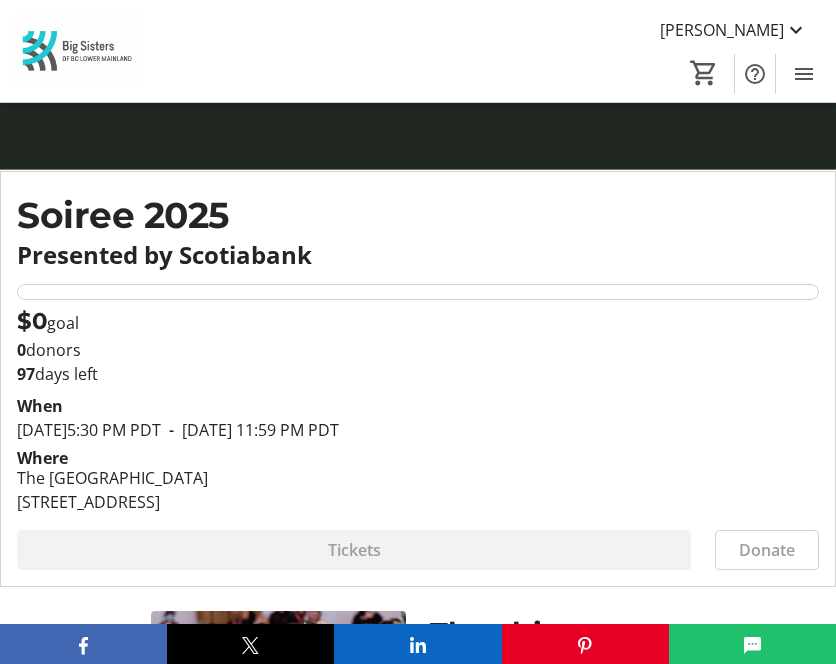 click on "Soiree 2025" at bounding box center [418, 215] 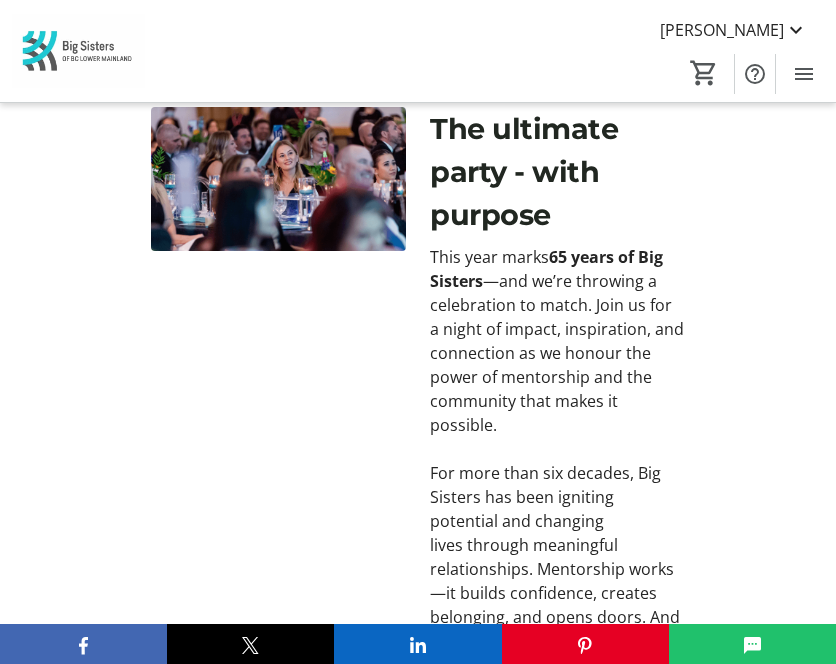 scroll, scrollTop: 964, scrollLeft: 0, axis: vertical 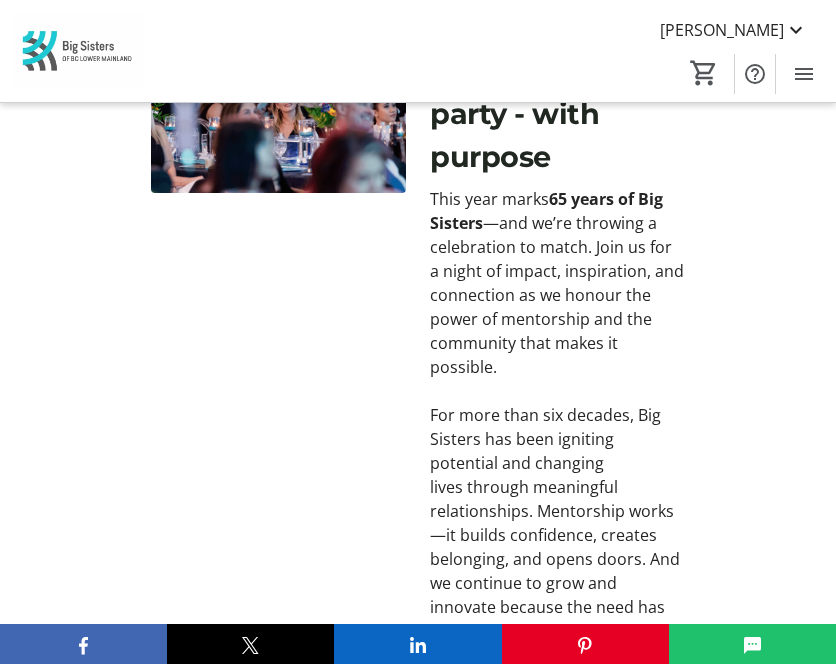 click on "The ultimate party - with purpose This year marks  65 years of Big Sisters —and we’re throwing a celebration to match. Join us for a night of impact, inspiration, and connection as we honour the power of mentorship and the community that makes it possible. For more than six decades, Big Sisters has been igniting potential and changing lives through meaningful relationships. Mentorship works—it builds confidence, creates belonging, and opens doors. And we continue to grow and innovate because the need has never been greater. This event is your chance to be part of this movement. With a  premium live and silent auction , inspiring stories, incredible food and drink, and a  bustling dance floor , it’s a night to celebrate where we’ve been—and help shape what’s next." at bounding box center (418, 453) 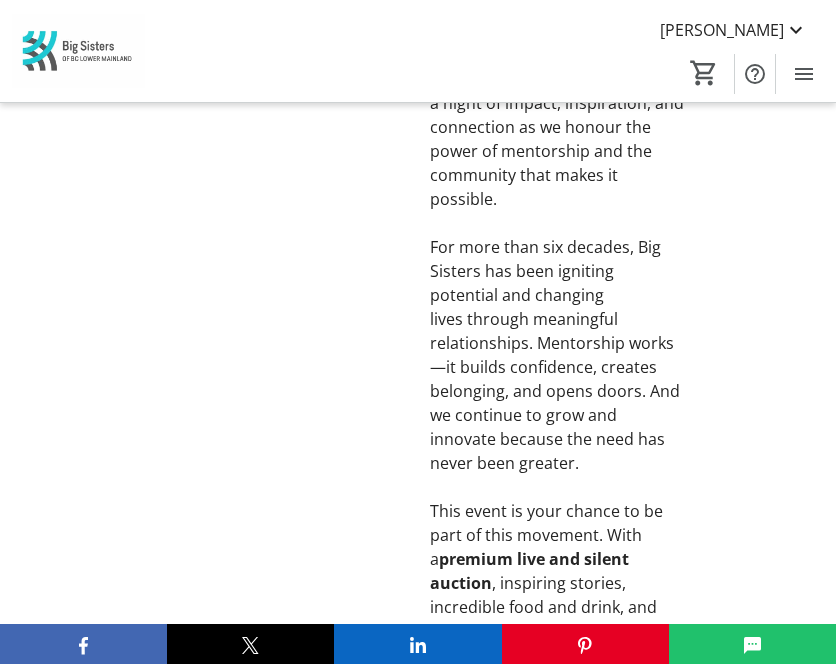 click on "The ultimate party - with purpose This year marks  65 years of Big Sisters —and we’re throwing a celebration to match. Join us for a night of impact, inspiration, and connection as we honour the power of mentorship and the community that makes it possible. For more than six decades, Big Sisters has been igniting potential and changing lives through meaningful relationships. Mentorship works—it builds confidence, creates belonging, and opens doors. And we continue to grow and innovate because the need has never been greater. This event is your chance to be part of this movement. With a  premium live and silent auction , inspiring stories, incredible food and drink, and a  bustling dance floor , it’s a night to celebrate where we’ve been—and help shape what’s next." at bounding box center (418, 285) 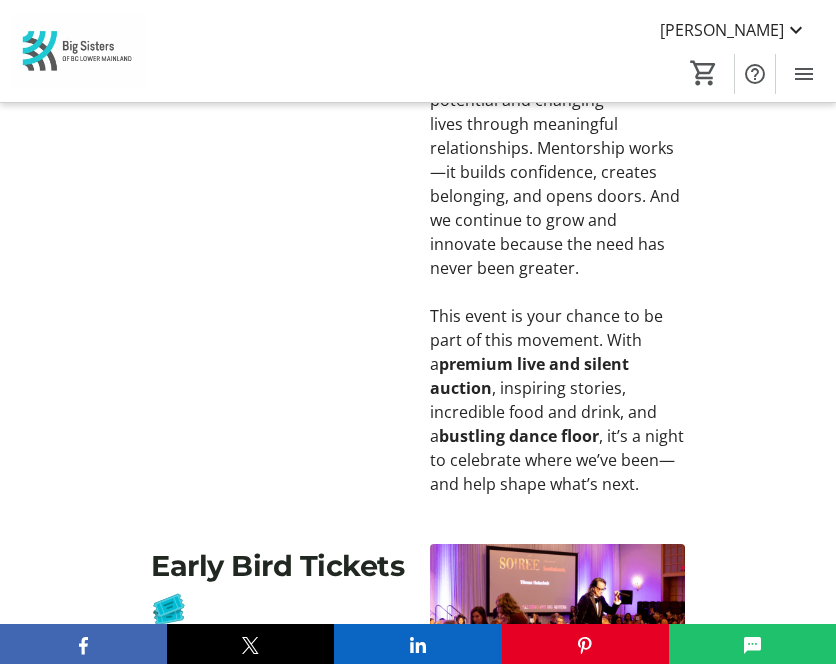 scroll, scrollTop: 1326, scrollLeft: 0, axis: vertical 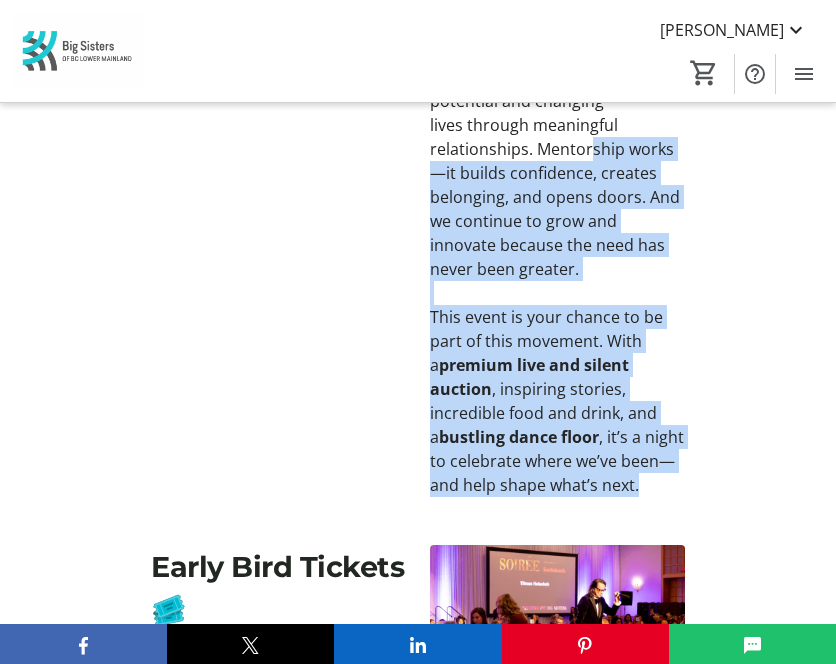 drag, startPoint x: 636, startPoint y: 483, endPoint x: 486, endPoint y: 152, distance: 363.40198 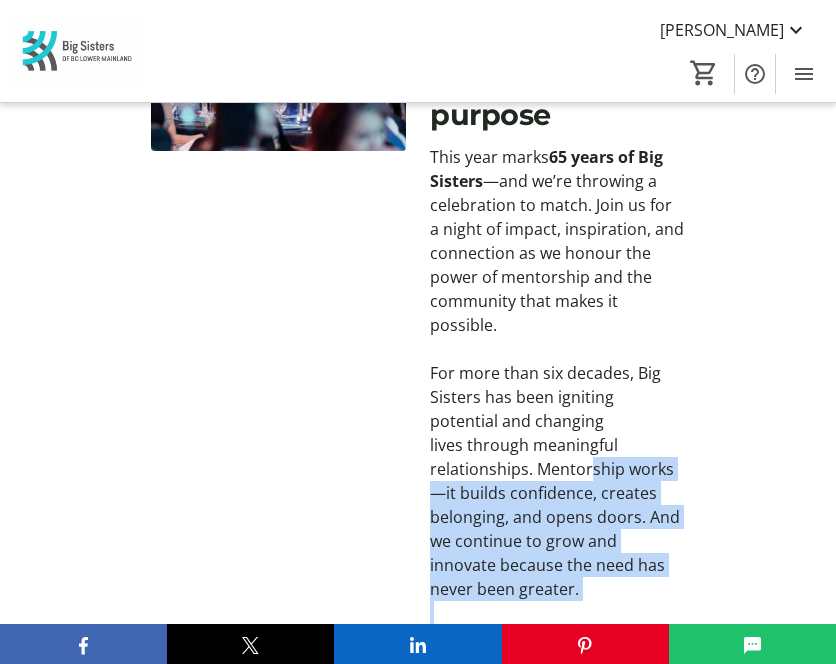 scroll, scrollTop: 936, scrollLeft: 0, axis: vertical 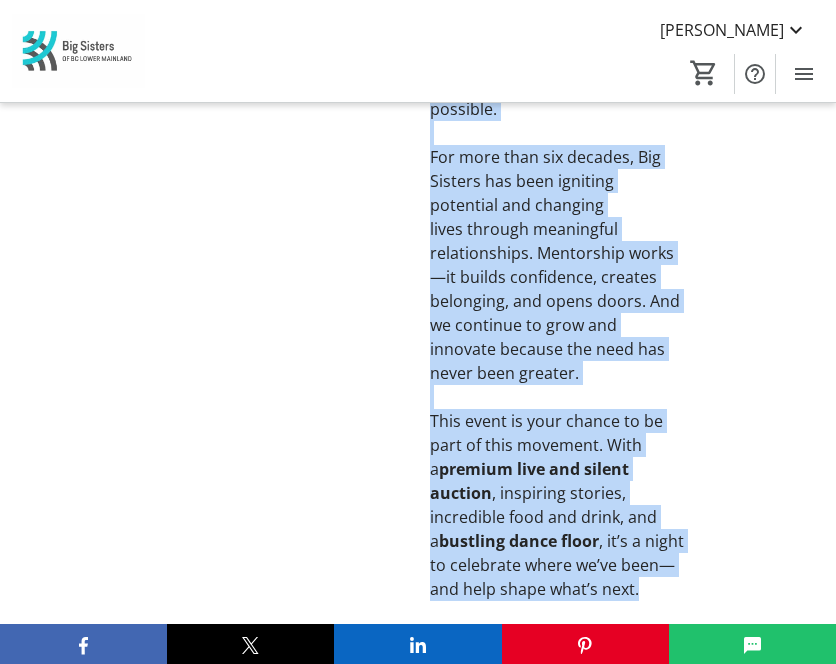 drag, startPoint x: 430, startPoint y: 222, endPoint x: 668, endPoint y: 581, distance: 430.72614 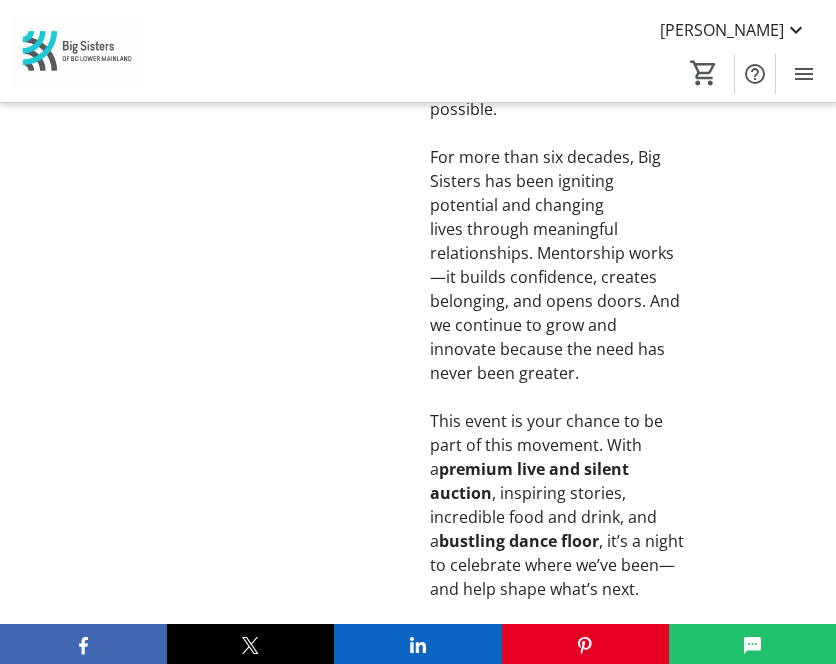 scroll, scrollTop: 1336, scrollLeft: 0, axis: vertical 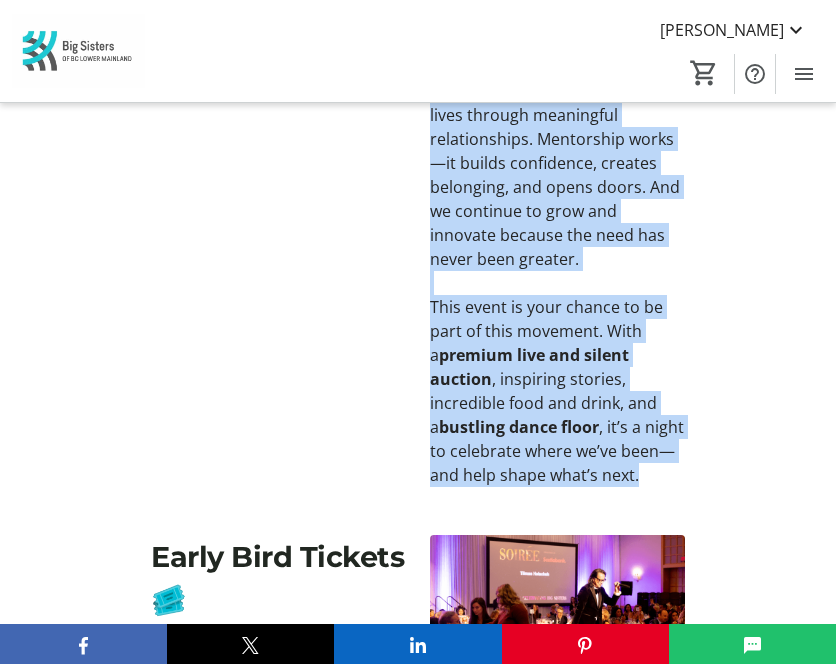 drag, startPoint x: 643, startPoint y: 476, endPoint x: 479, endPoint y: 24, distance: 480.8326 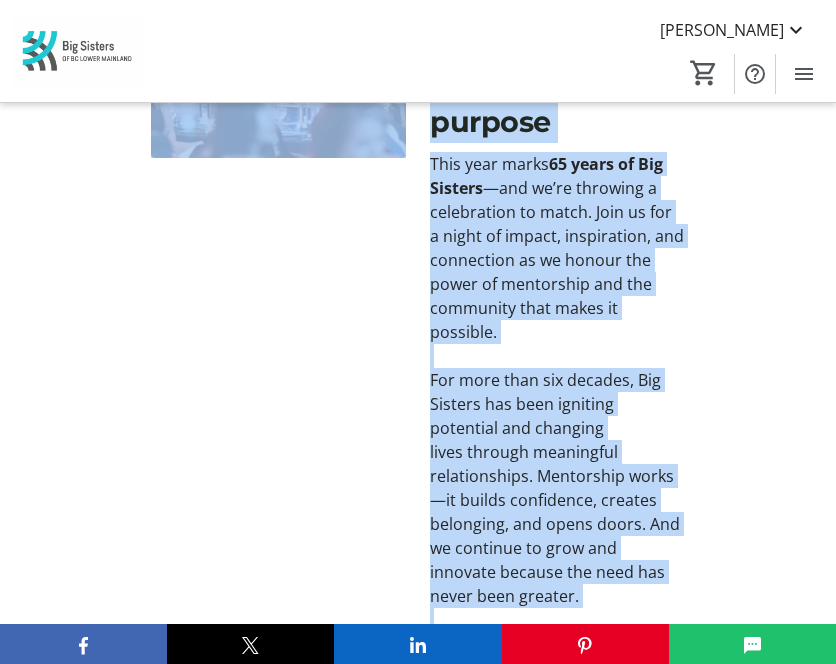 scroll, scrollTop: 984, scrollLeft: 0, axis: vertical 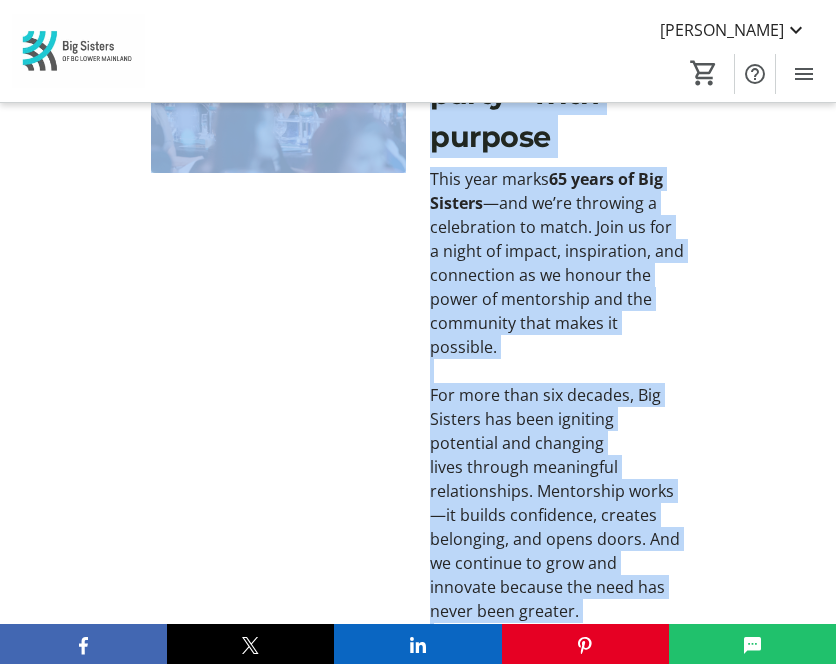 click on "This year marks  65 years of Big Sisters —and we’re throwing a celebration to match. Join us for a night of impact, inspiration, and connection as we honour the power of mentorship and the community that makes it possible." at bounding box center (557, 263) 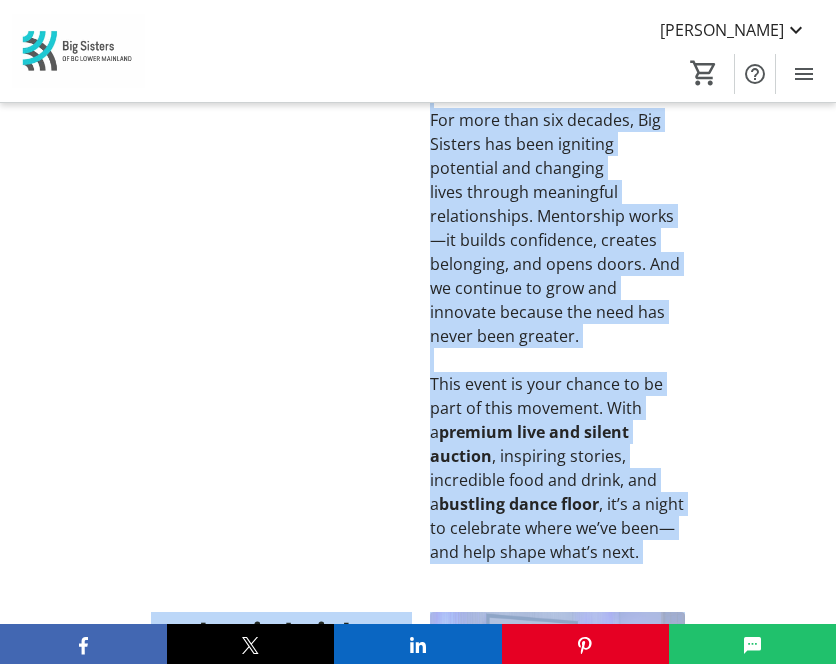scroll, scrollTop: 1295, scrollLeft: 0, axis: vertical 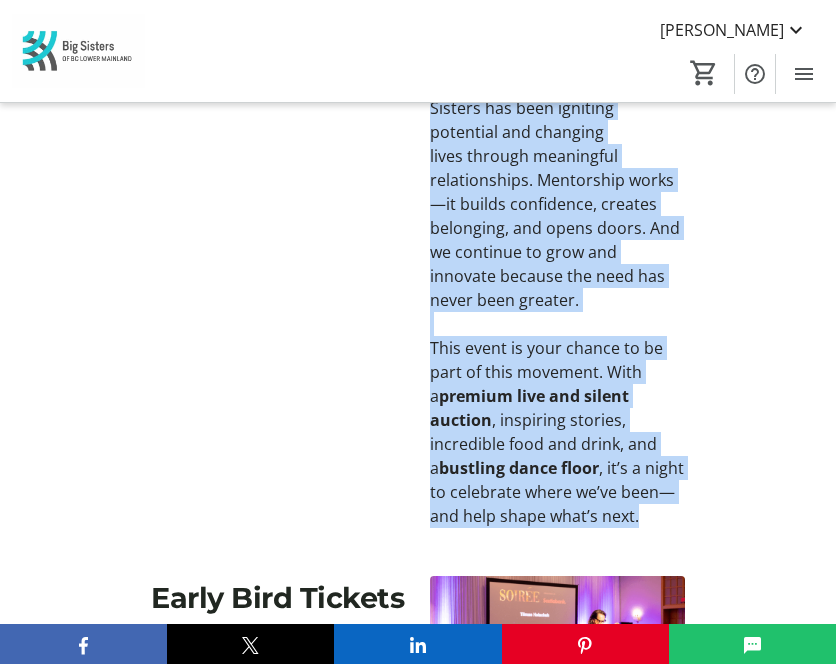 drag, startPoint x: 433, startPoint y: 181, endPoint x: 648, endPoint y: 507, distance: 390.51376 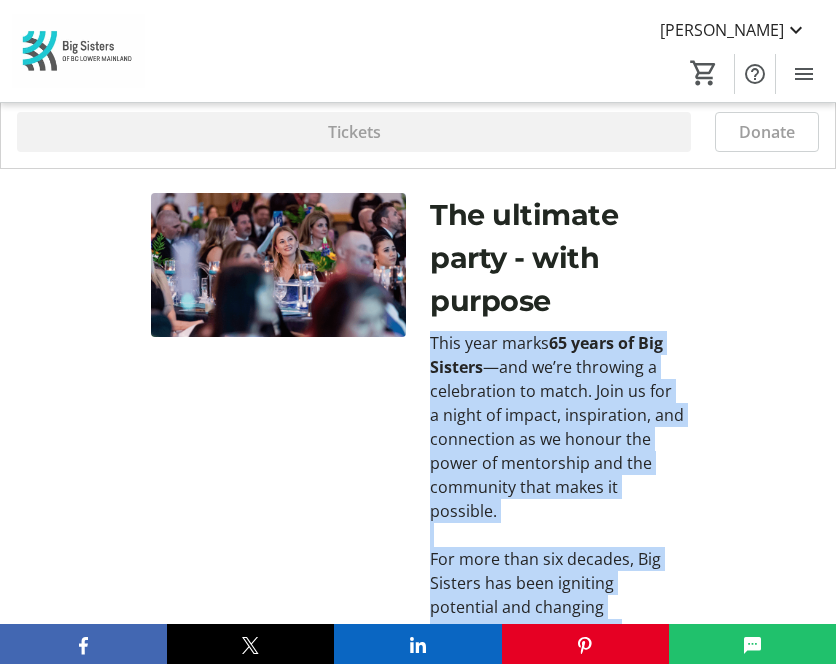 scroll, scrollTop: 819, scrollLeft: 0, axis: vertical 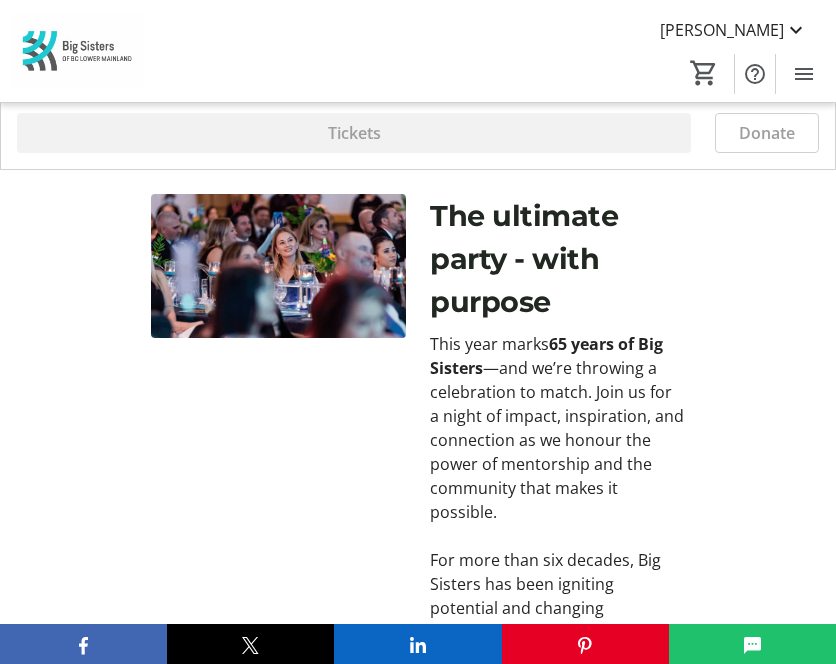 click on "The ultimate party - with purpose This year marks  65 years of Big Sisters —and we’re throwing a celebration to match. Join us for a night of impact, inspiration, and connection as we honour the power of mentorship and the community that makes it possible. For more than six decades, Big Sisters has been igniting potential and changing lives through meaningful relationships. Mentorship works—it builds confidence, creates belonging, and opens doors. And we continue to grow and innovate because the need has never been greater. This event is your chance to be part of this movement. With a  premium live and silent auction , inspiring stories, incredible food and drink, and a  bustling dance floor , it’s a night to celebrate where we’ve been—and help shape what’s next." at bounding box center [418, 598] 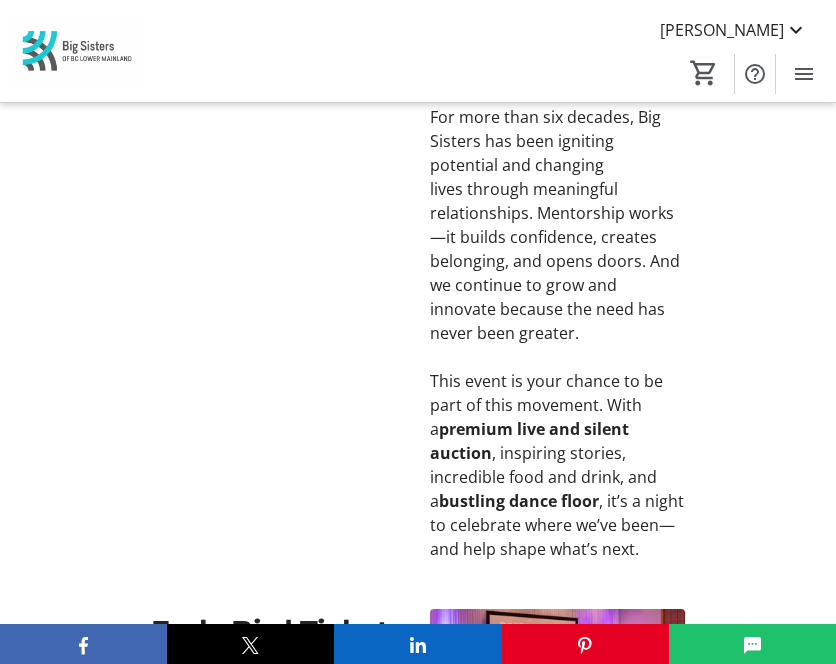 scroll, scrollTop: 1264, scrollLeft: 0, axis: vertical 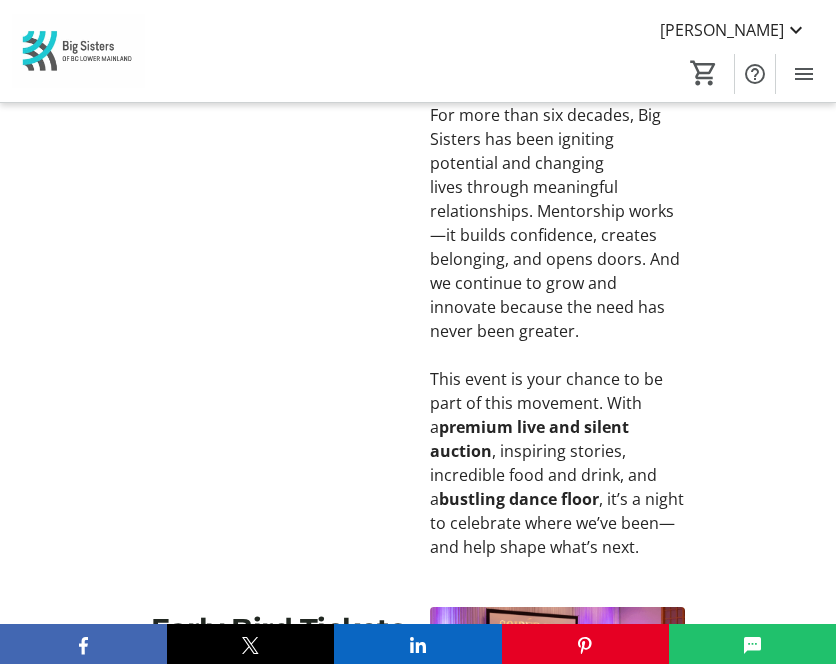 click on "The ultimate party - with purpose This year marks  65 years of Big Sisters —and we’re throwing a celebration to match. Join us for a night of impact, inspiration, and connection as we honour the power of mentorship and the community that makes it possible. For more than six decades, Big Sisters has been igniting potential and changing lives through meaningful relationships. Mentorship works—it builds confidence, creates belonging, and opens doors. And we continue to grow and innovate because the need has never been greater. This event is your chance to be part of this movement. With a  premium live and silent auction , inspiring stories, incredible food and drink, and a  bustling dance floor , it’s a night to celebrate where we’ve been—and help shape what’s next." at bounding box center (418, 153) 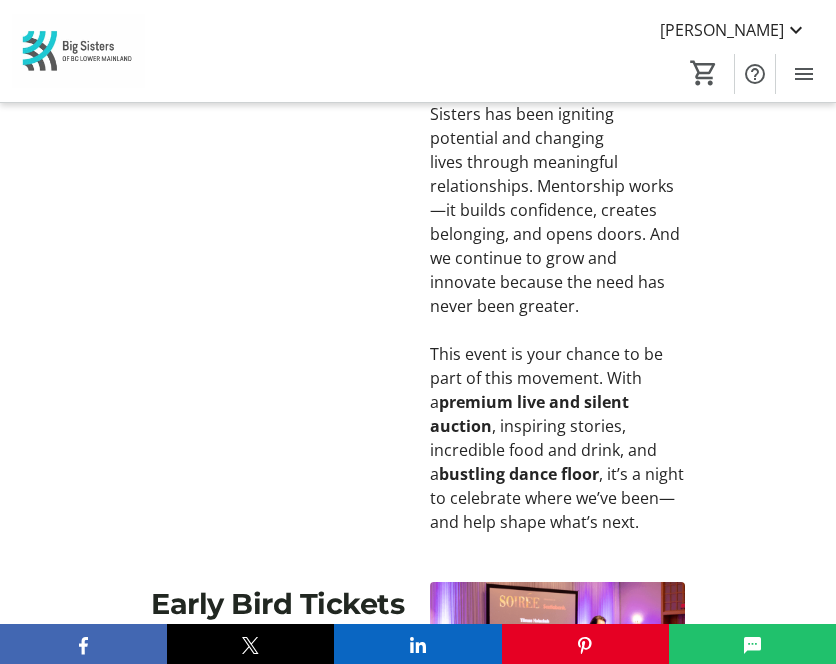 scroll, scrollTop: 1290, scrollLeft: 0, axis: vertical 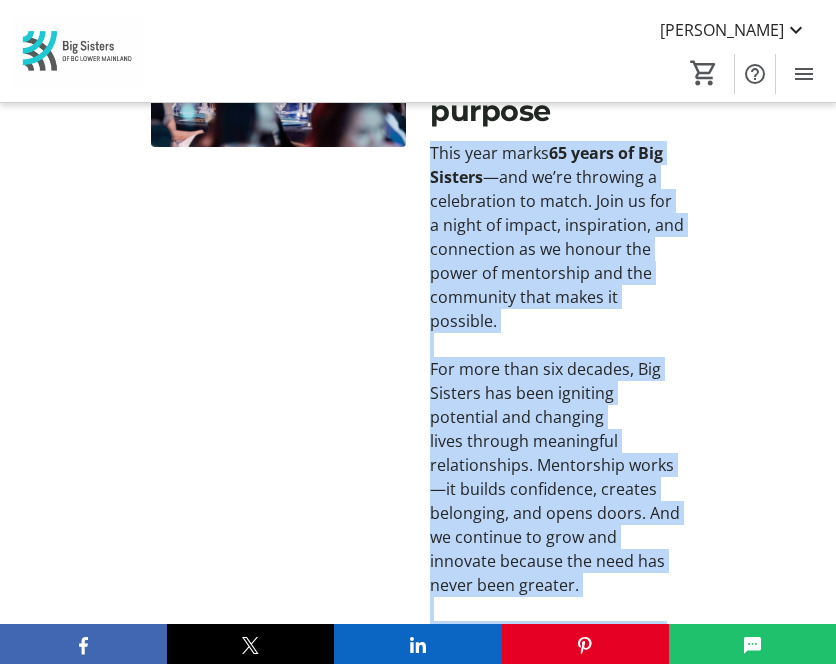 drag, startPoint x: 654, startPoint y: 511, endPoint x: 432, endPoint y: 151, distance: 422.9468 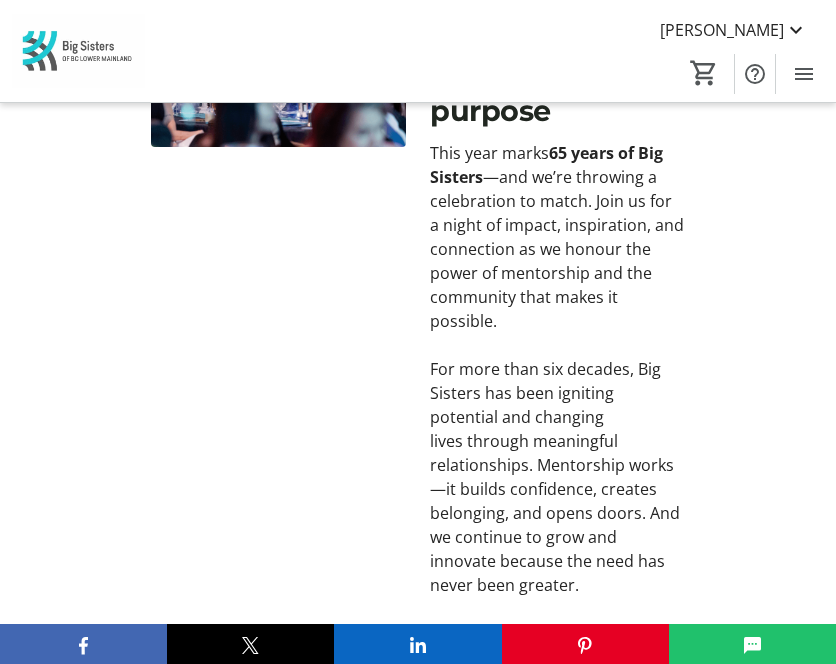 click at bounding box center [278, 407] 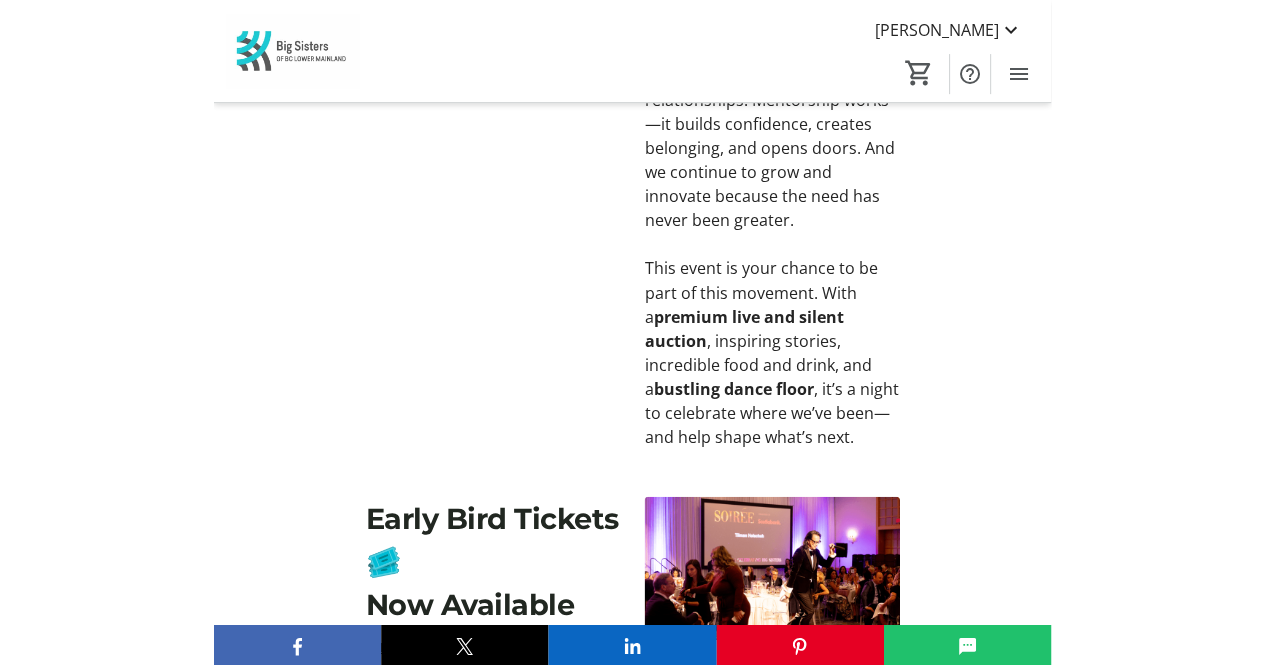 scroll, scrollTop: 1374, scrollLeft: 0, axis: vertical 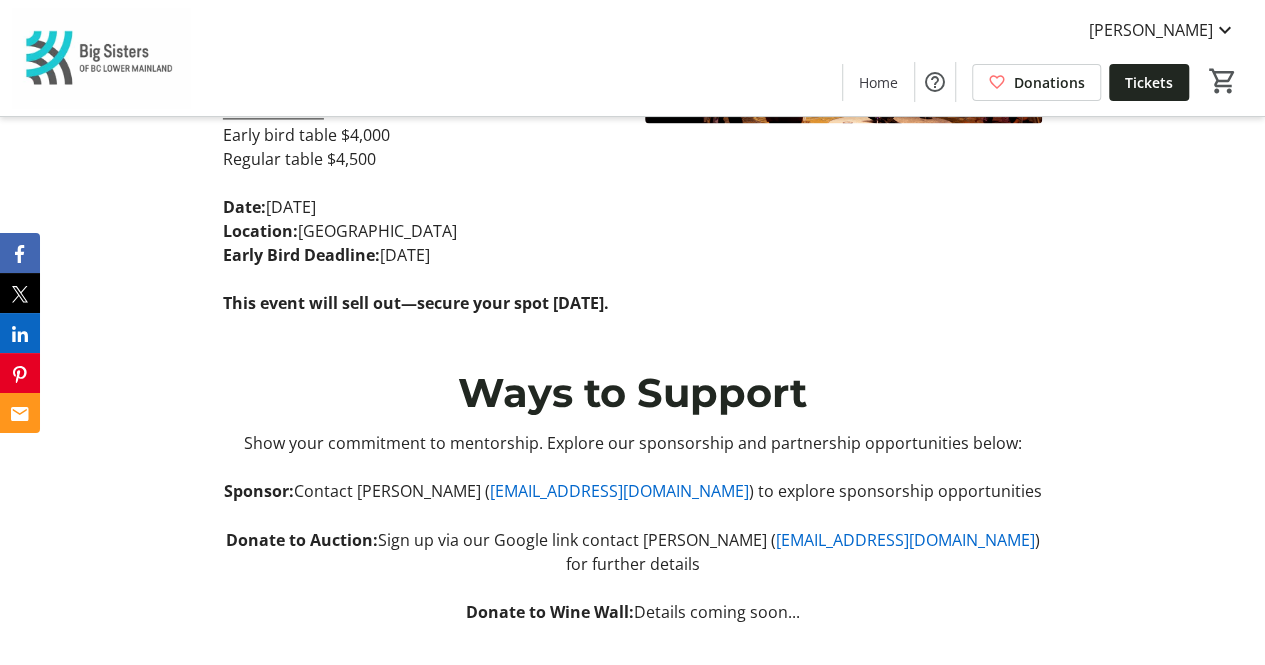 click 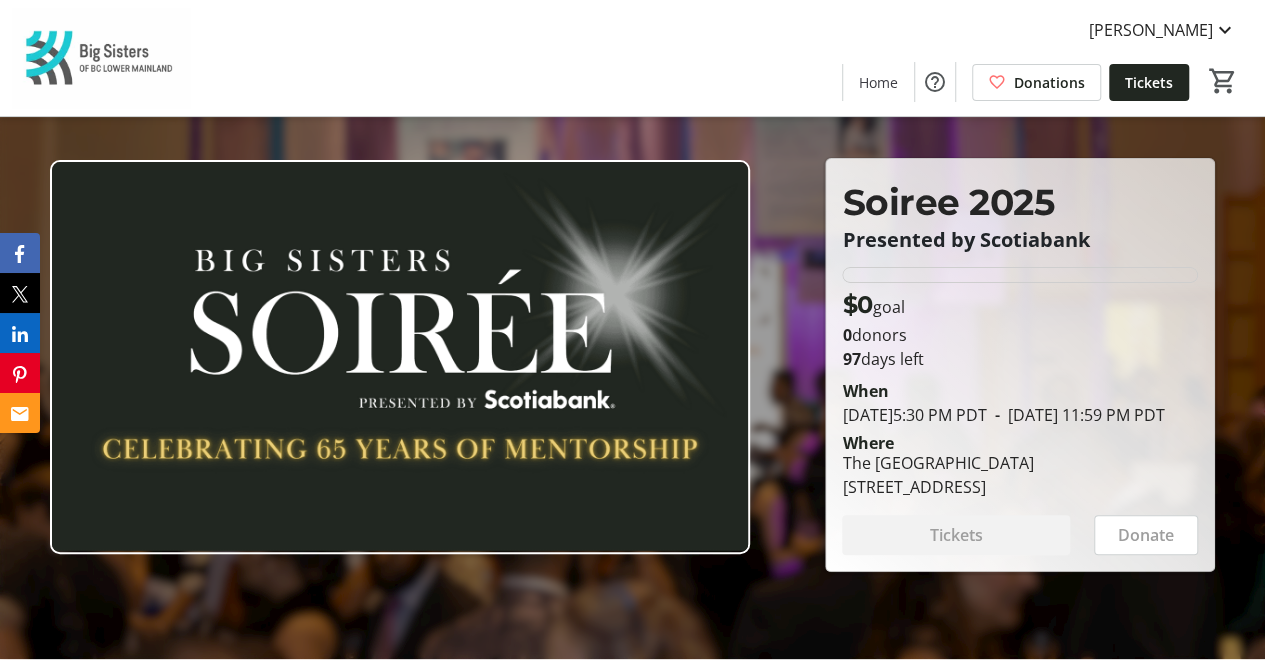 scroll, scrollTop: 0, scrollLeft: 0, axis: both 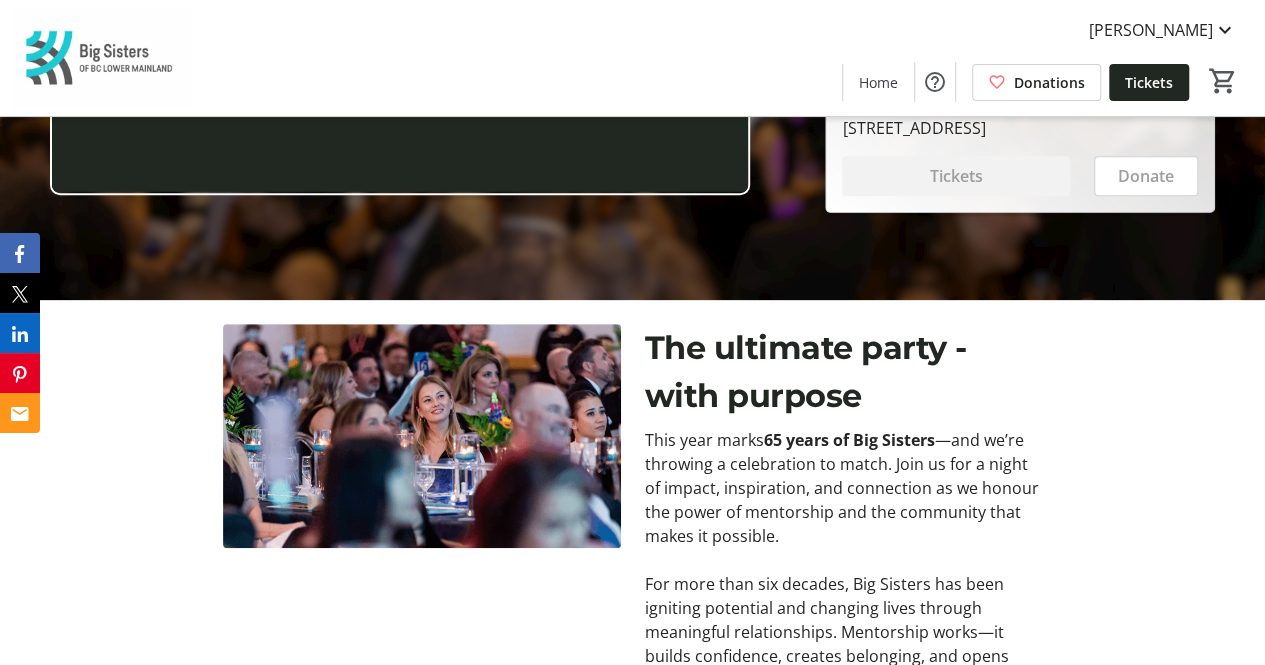 click on "The ultimate party - with purpose" at bounding box center [844, 372] 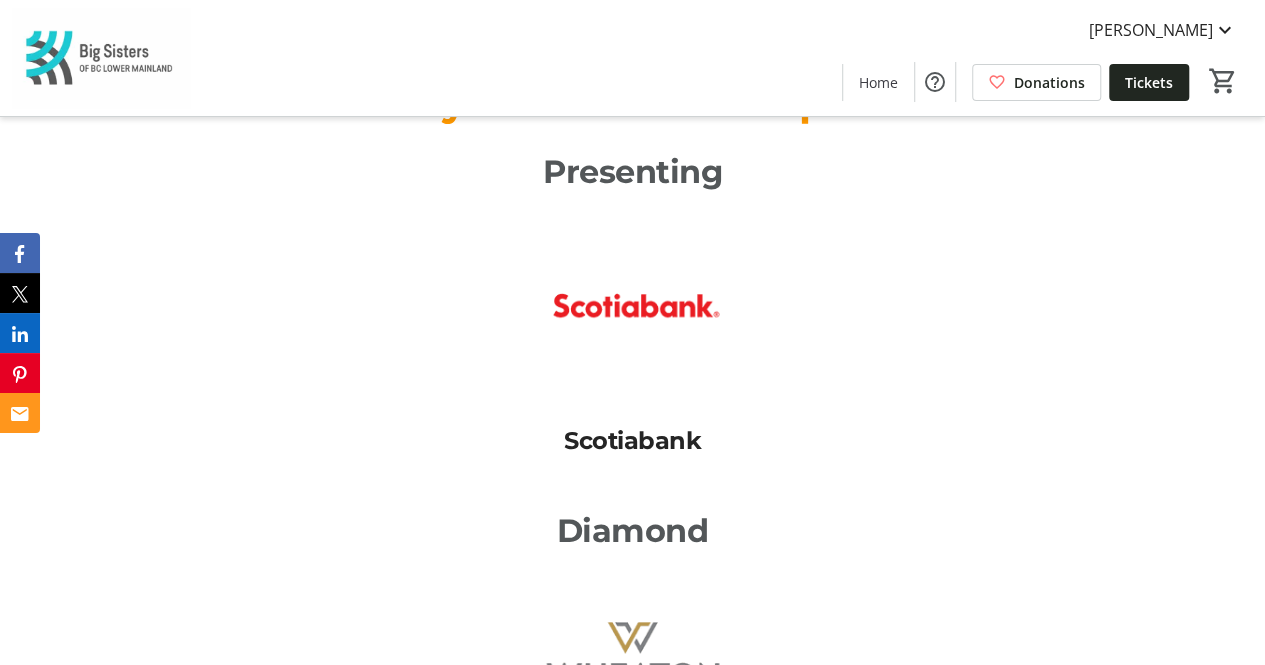 scroll, scrollTop: 2626, scrollLeft: 0, axis: vertical 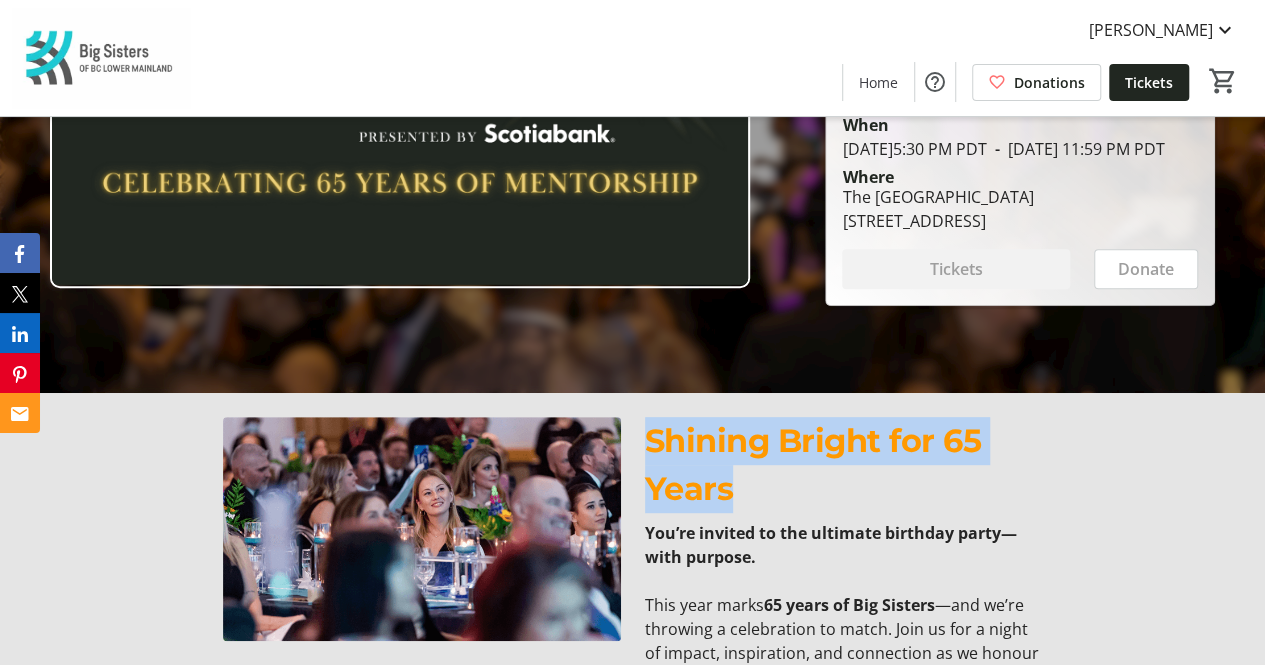 drag, startPoint x: 784, startPoint y: 487, endPoint x: 652, endPoint y: 441, distance: 139.78555 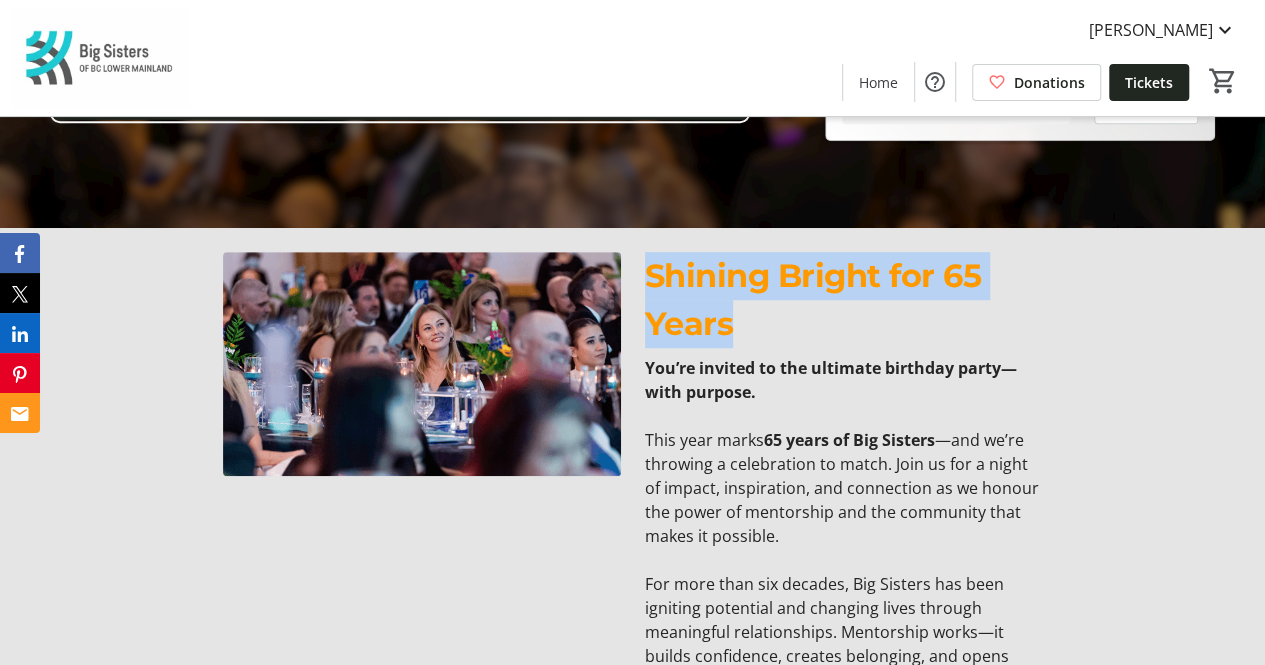 scroll, scrollTop: 443, scrollLeft: 0, axis: vertical 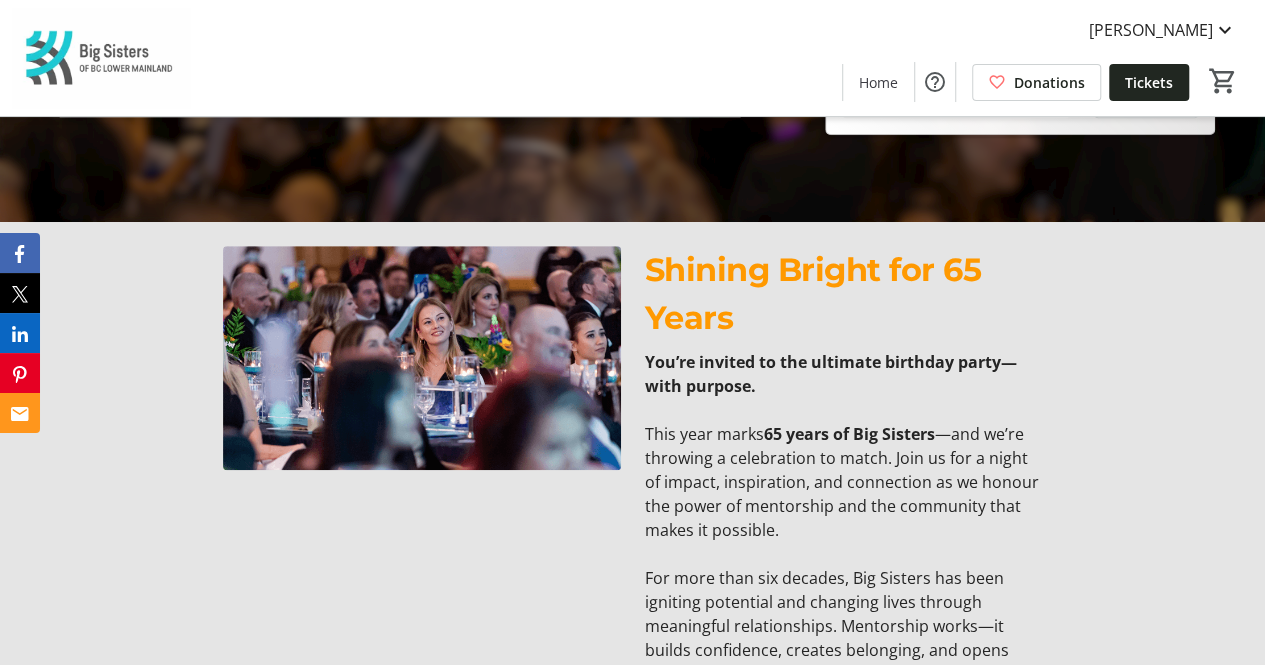 click on "You’re invited to the ultimate birthday party—with purpose." at bounding box center (844, 374) 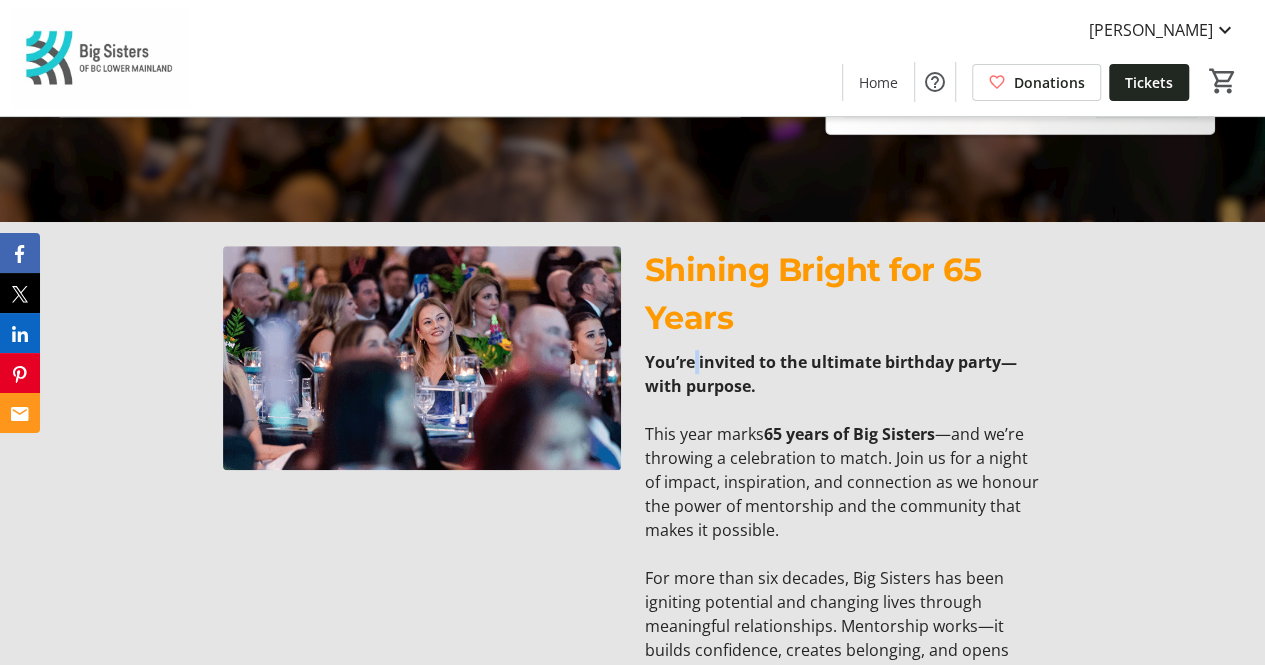 click on "You’re invited to the ultimate birthday party—with purpose." at bounding box center [844, 374] 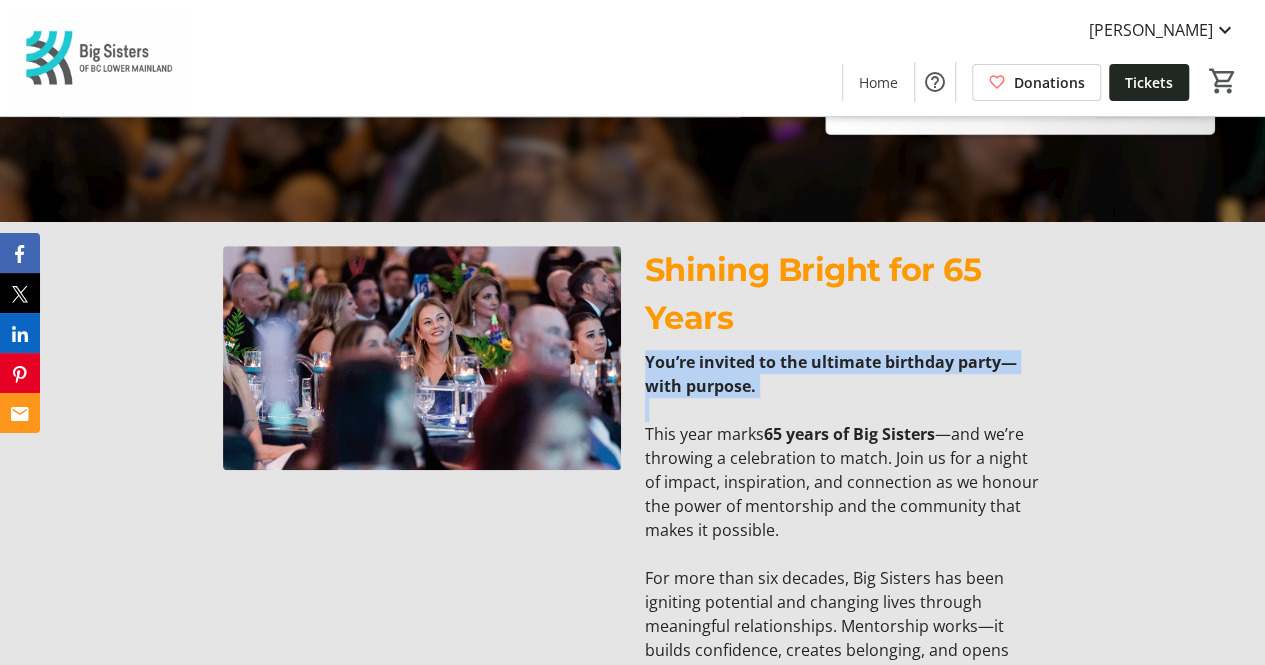 click on "You’re invited to the ultimate birthday party—with purpose." at bounding box center (844, 374) 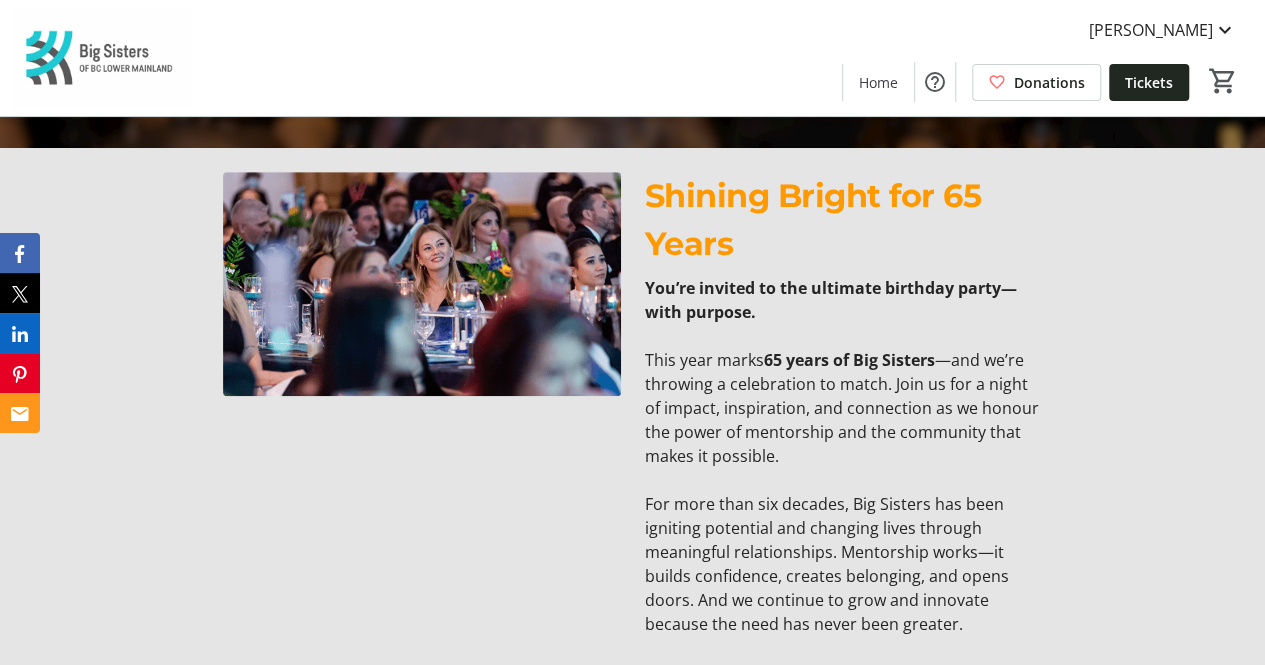 scroll, scrollTop: 514, scrollLeft: 0, axis: vertical 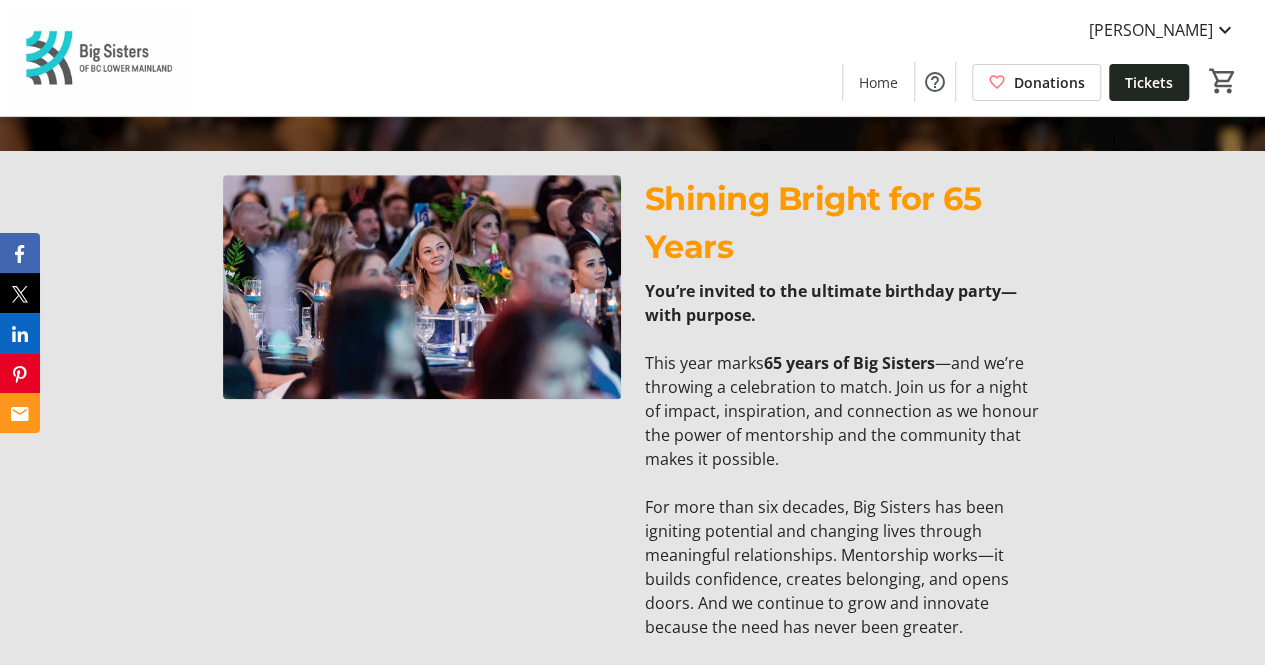 click on "Shining Bright for 65 Years" at bounding box center [813, 222] 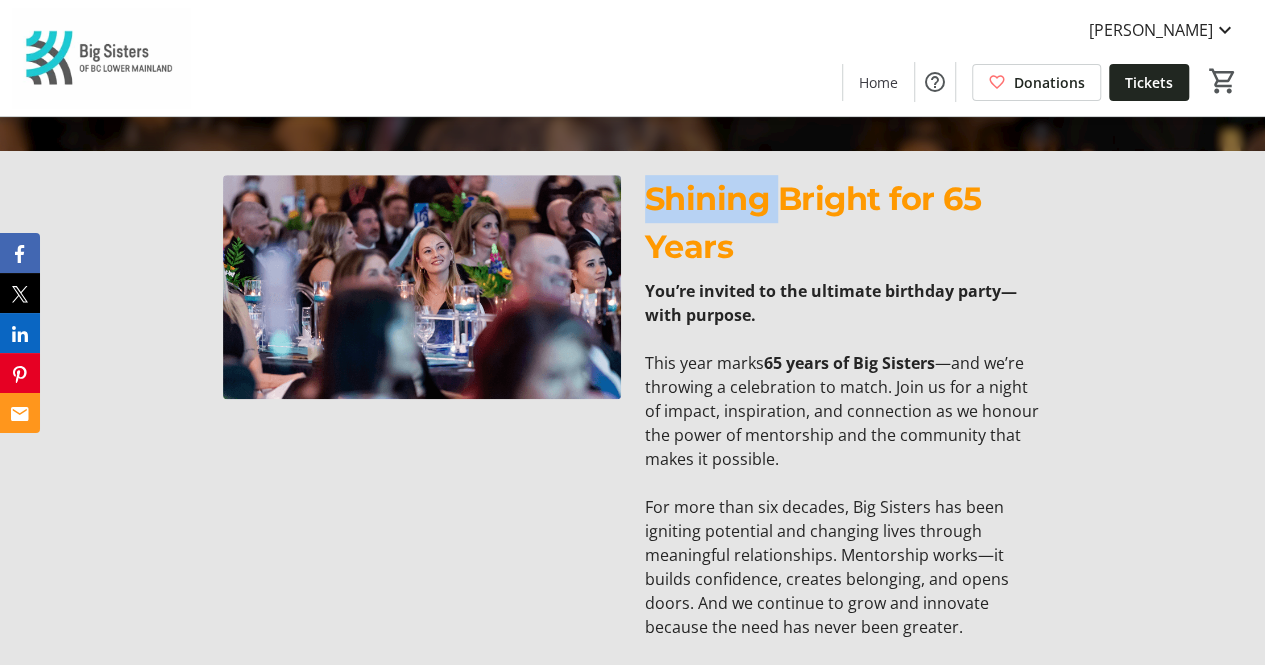 click on "Shining Bright for 65 Years" at bounding box center [813, 222] 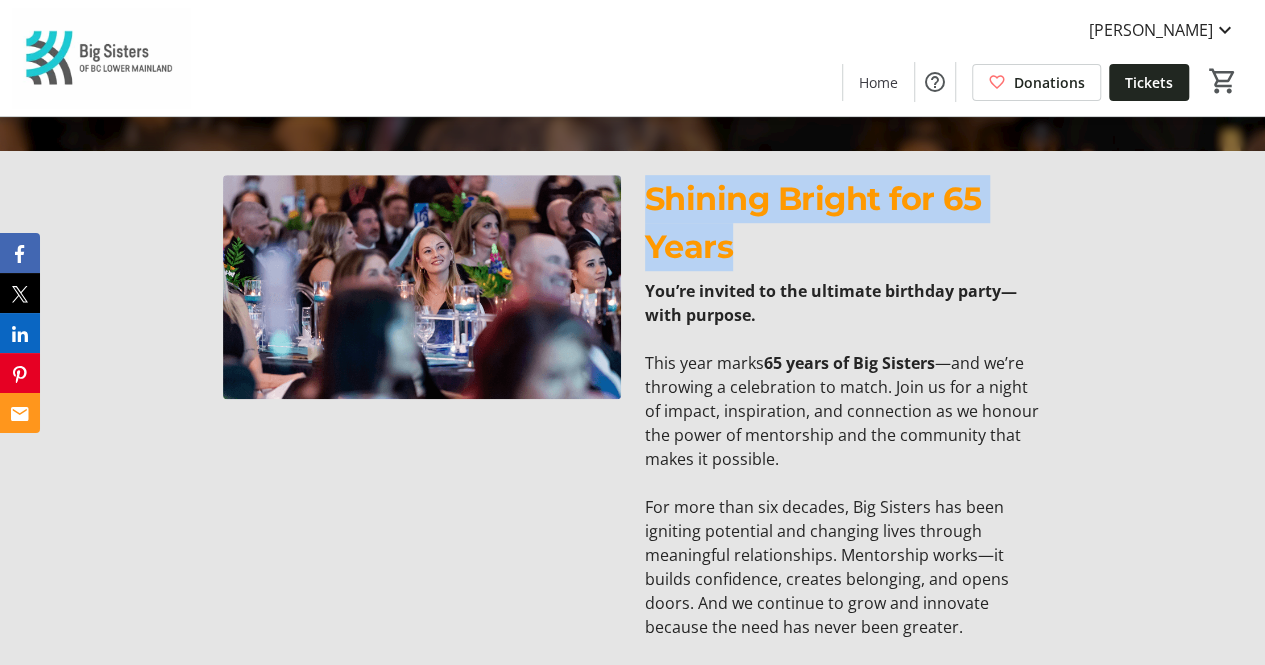 click on "Shining Bright for 65 Years" at bounding box center [813, 222] 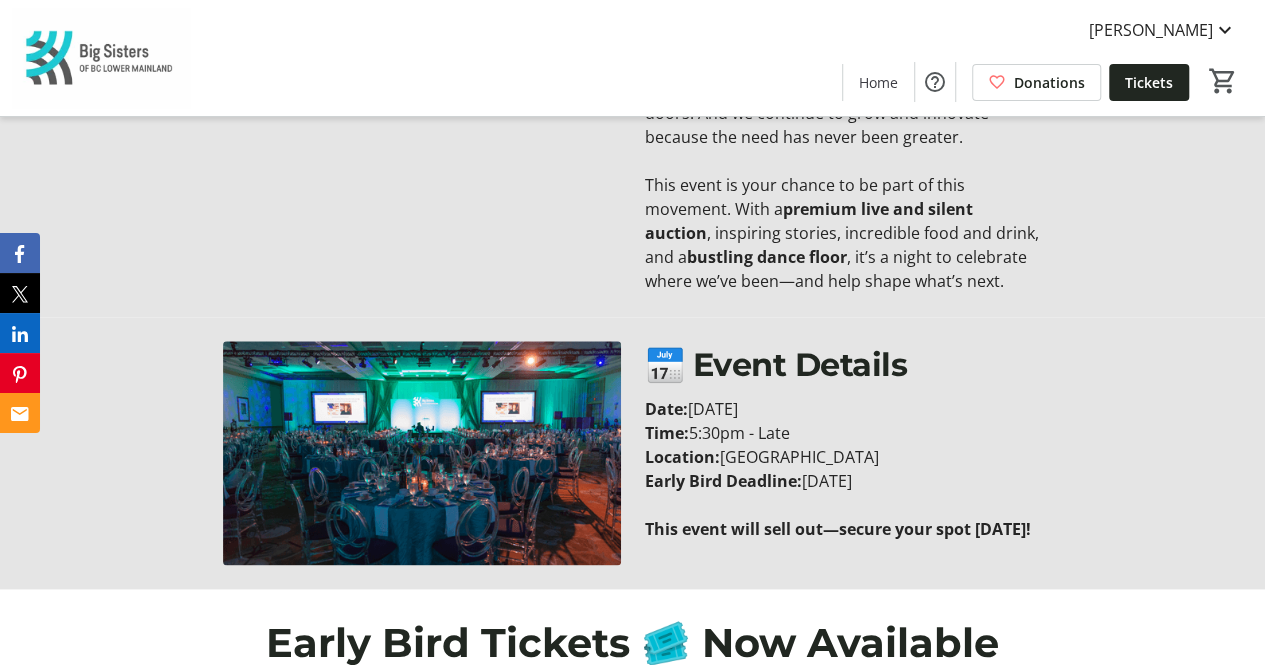 scroll, scrollTop: 1054, scrollLeft: 0, axis: vertical 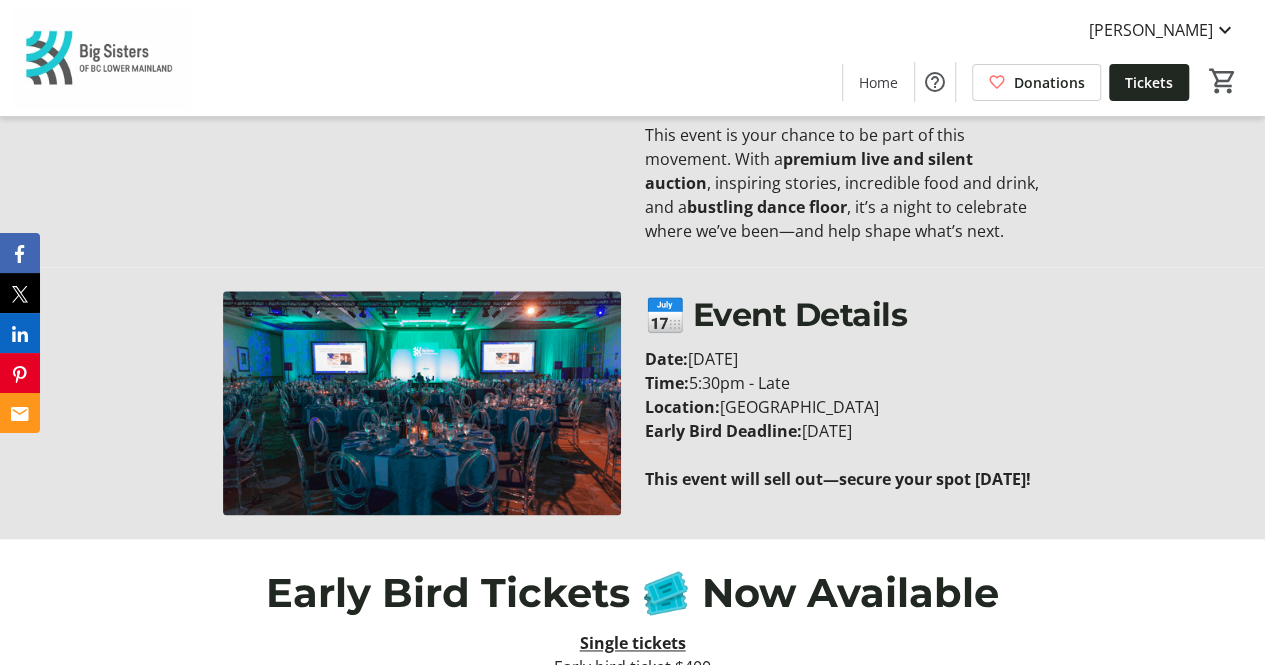 drag, startPoint x: 927, startPoint y: 437, endPoint x: 648, endPoint y: 360, distance: 289.43048 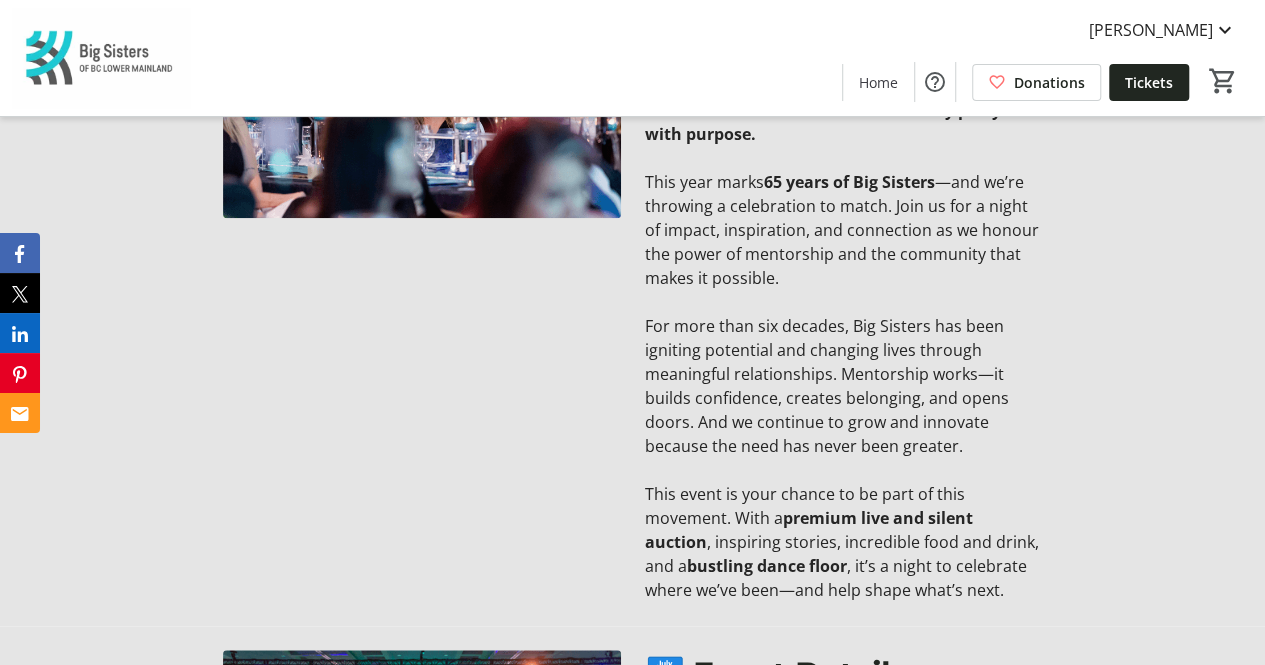 scroll, scrollTop: 684, scrollLeft: 0, axis: vertical 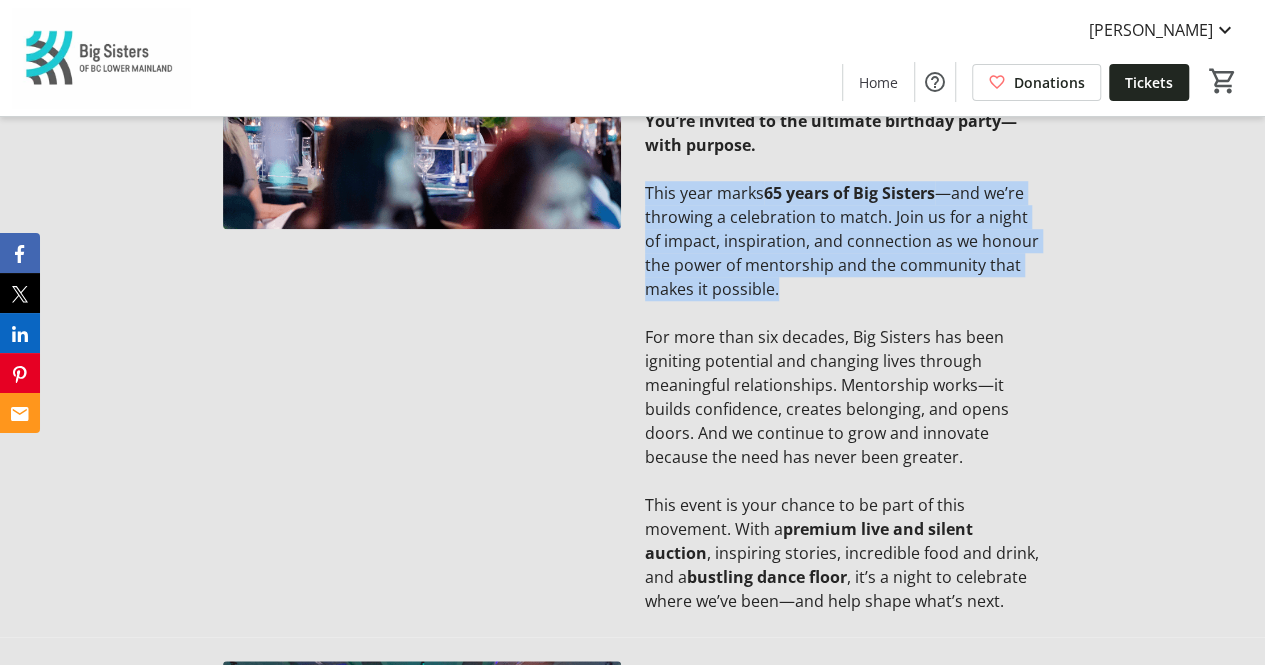 drag, startPoint x: 646, startPoint y: 195, endPoint x: 727, endPoint y: 293, distance: 127.141655 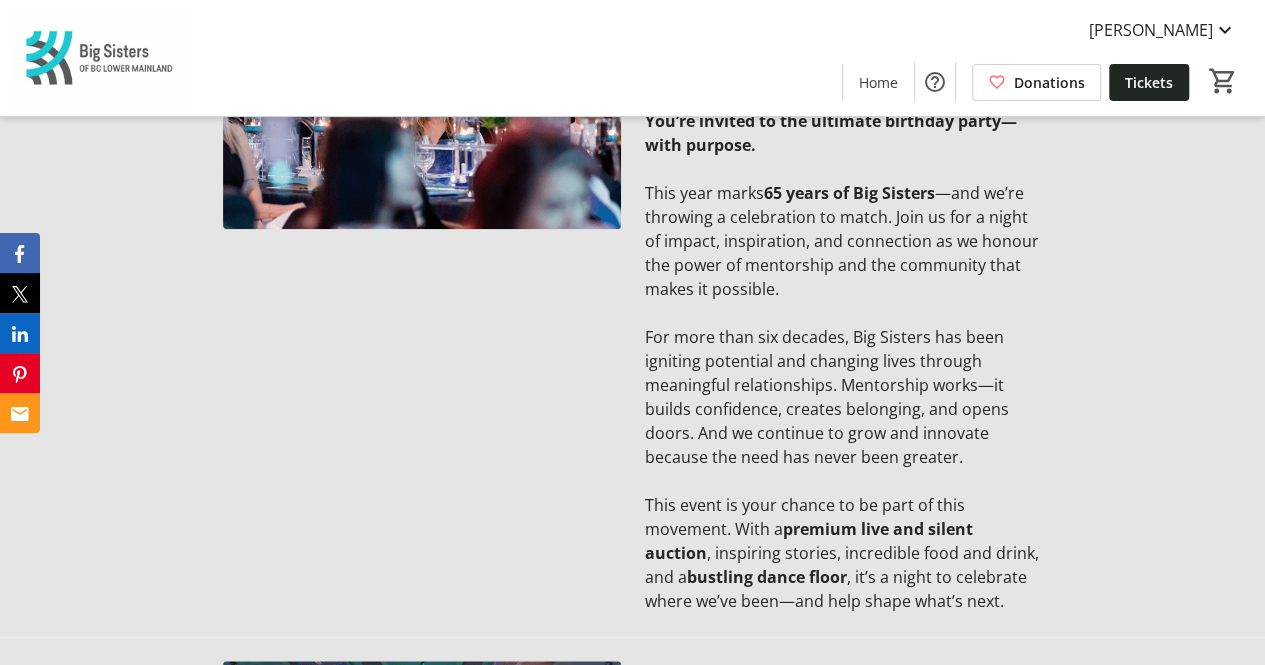 click on "Shining Bright for 65 Years You’re invited to the ultimate birthday party—with purpose. This year marks  65 years of Big Sisters —and we’re throwing a celebration to match. Join us for a night of impact, inspiration, and connection as we honour the power of mentorship and the community that makes it possible. For more than six decades, Big Sisters has been igniting potential and changing lives through meaningful relationships. Mentorship works—it builds confidence, creates belonging, and opens doors. And we continue to grow and innovate because the need has never been greater. This event is your chance to be part of this movement. With a  premium live and silent auction , inspiring stories, incredible food and drink, and a  bustling dance floor , it’s a night to celebrate where we’ve been—and help shape what’s next." at bounding box center (632, 309) 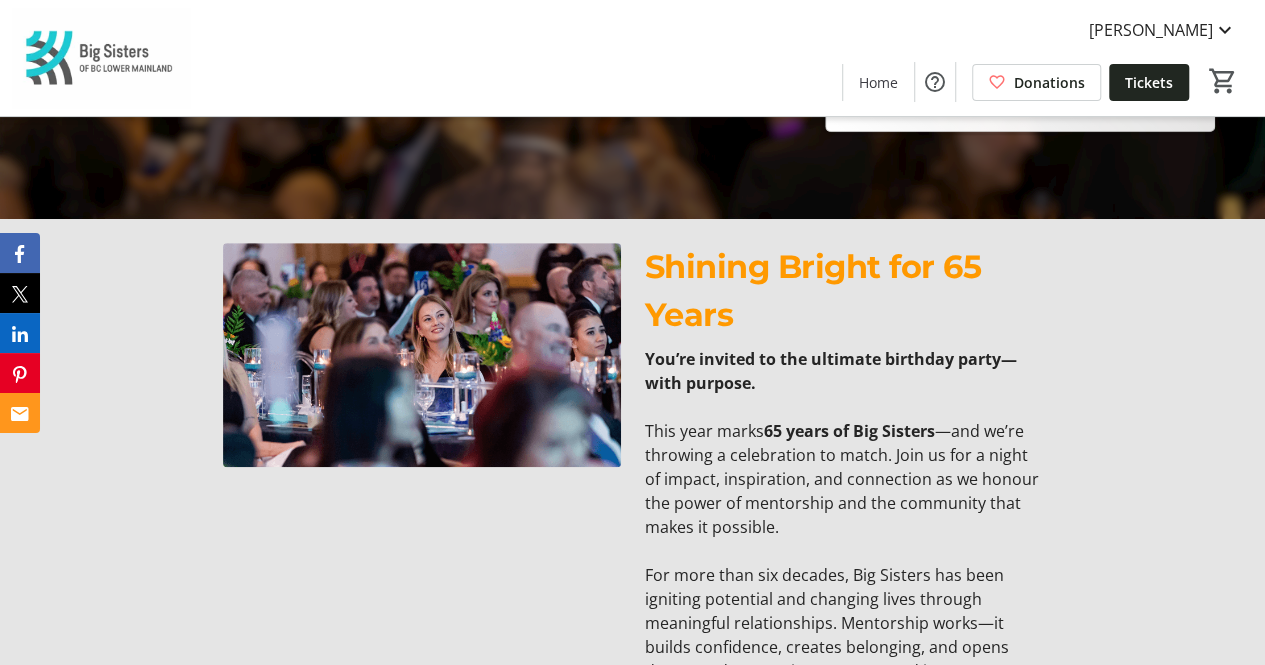scroll, scrollTop: 445, scrollLeft: 0, axis: vertical 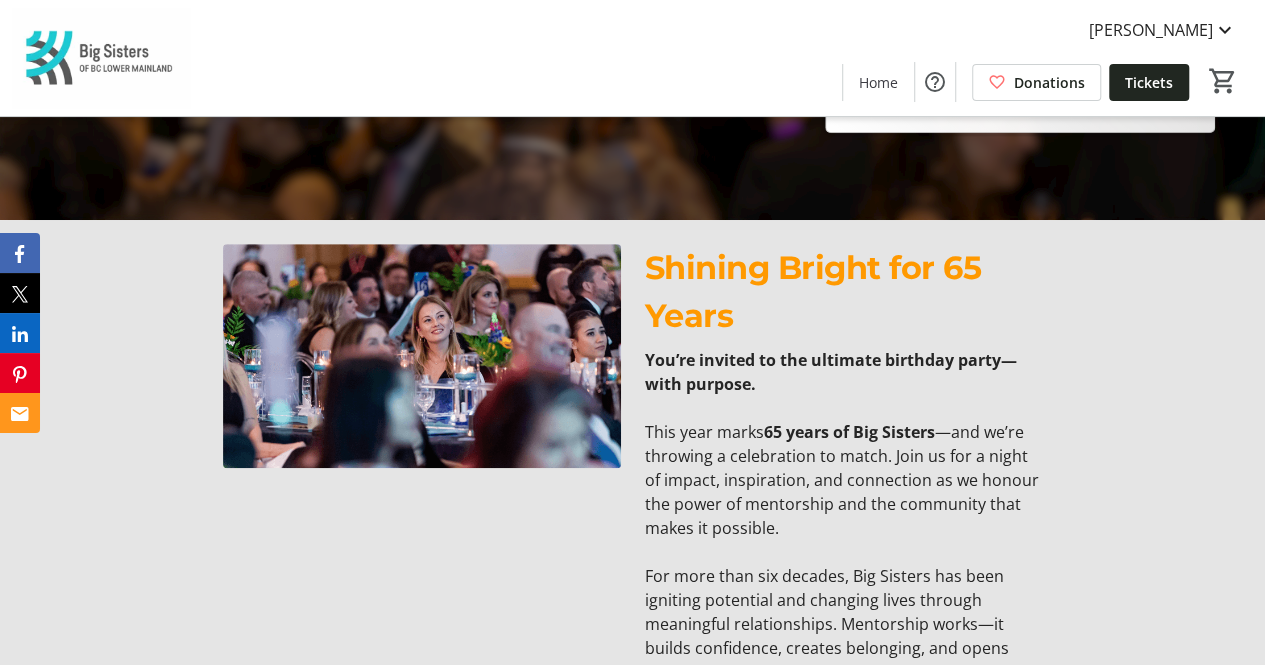 click at bounding box center (422, 356) 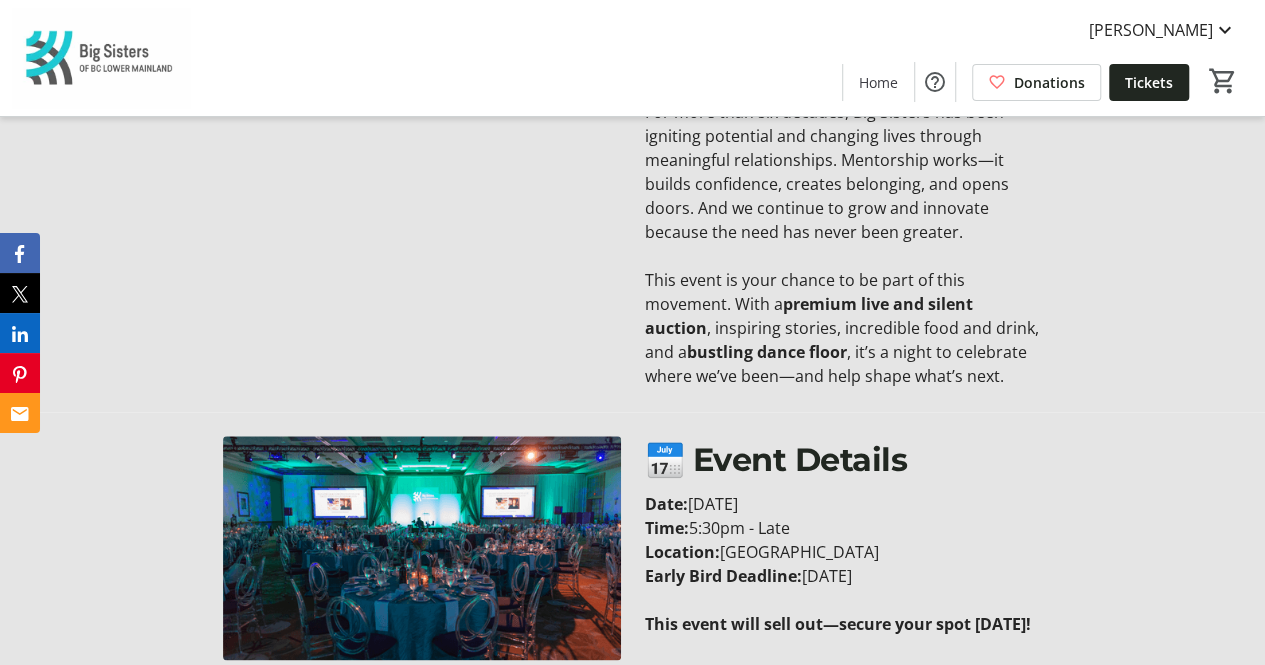 scroll, scrollTop: 908, scrollLeft: 0, axis: vertical 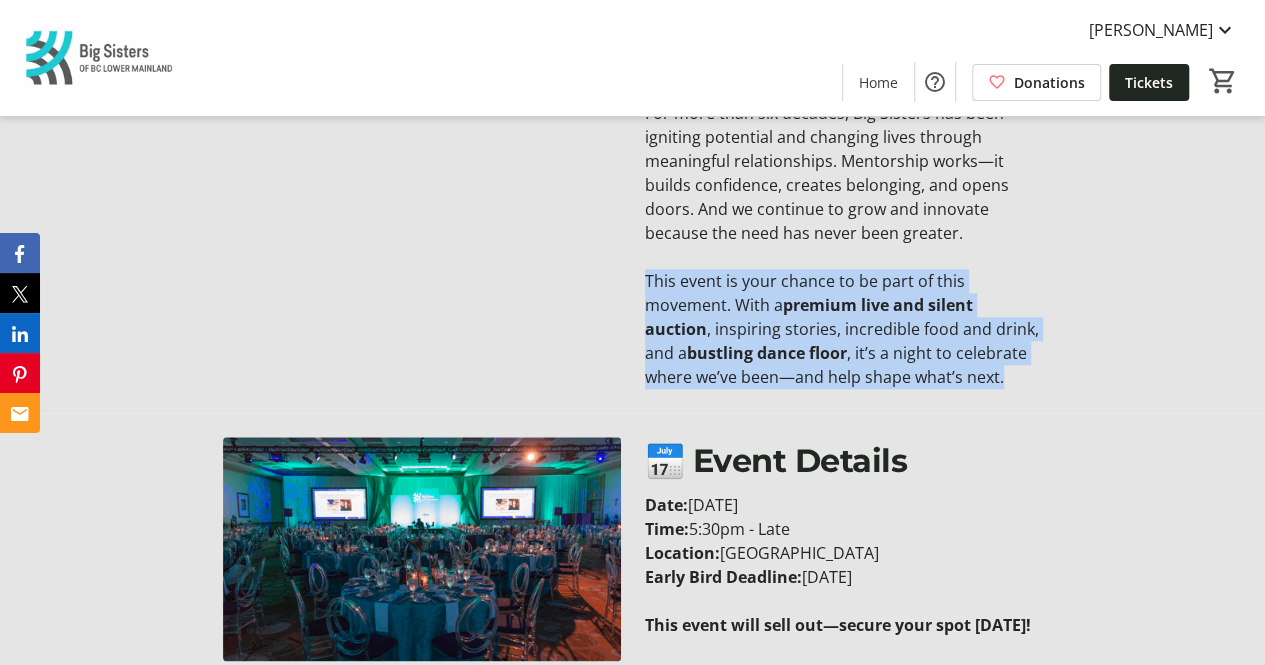 drag, startPoint x: 1020, startPoint y: 379, endPoint x: 648, endPoint y: 281, distance: 384.69208 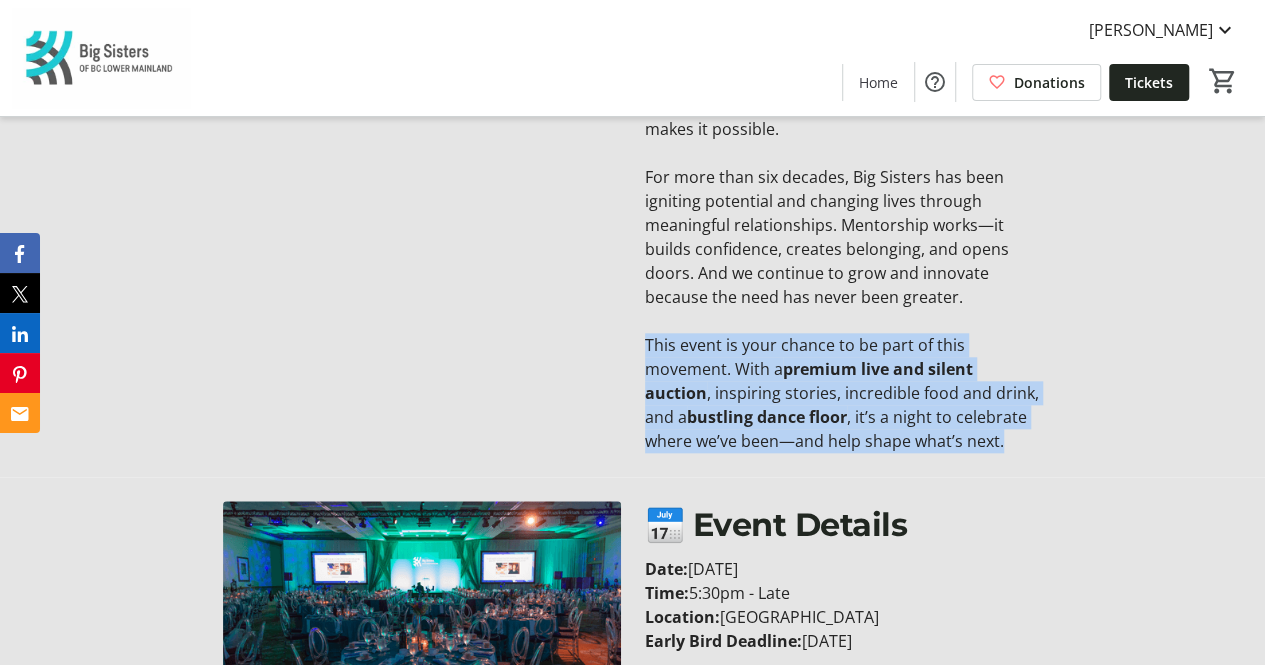 scroll, scrollTop: 843, scrollLeft: 0, axis: vertical 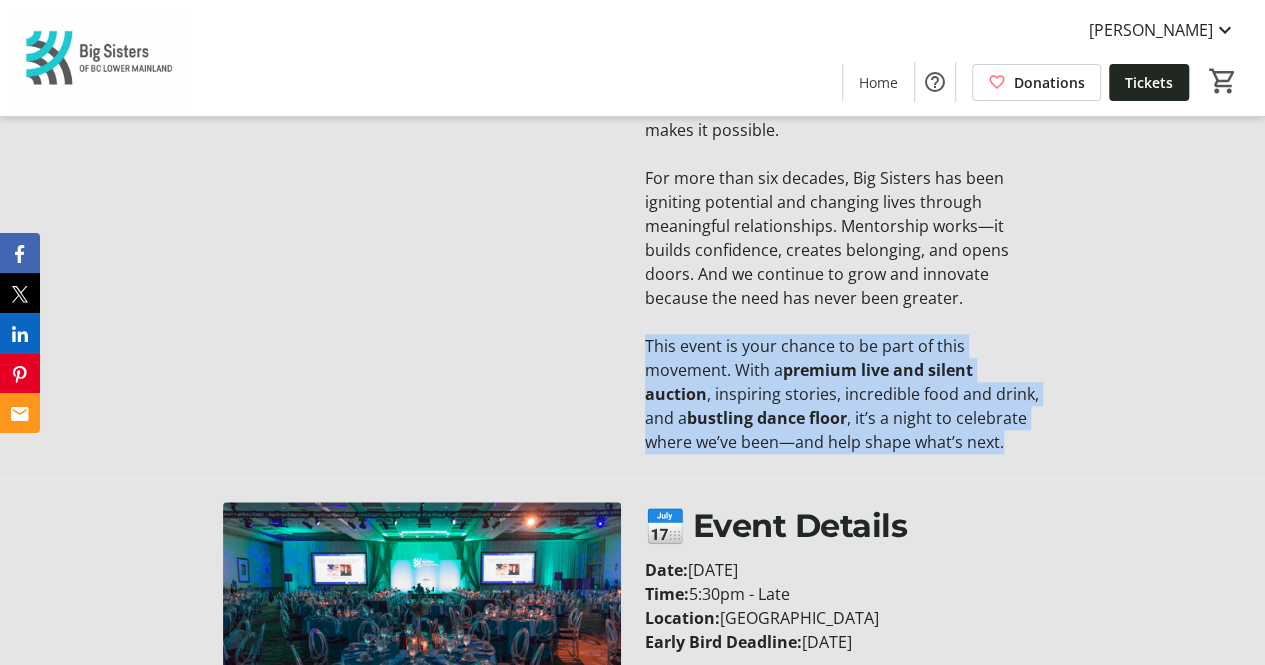 copy on "This event is your chance to be part of this movement. With a  premium live and silent auction , inspiring stories, incredible food and drink, and a  bustling dance floor , it’s a night to celebrate where we’ve been—and help shape what’s next." 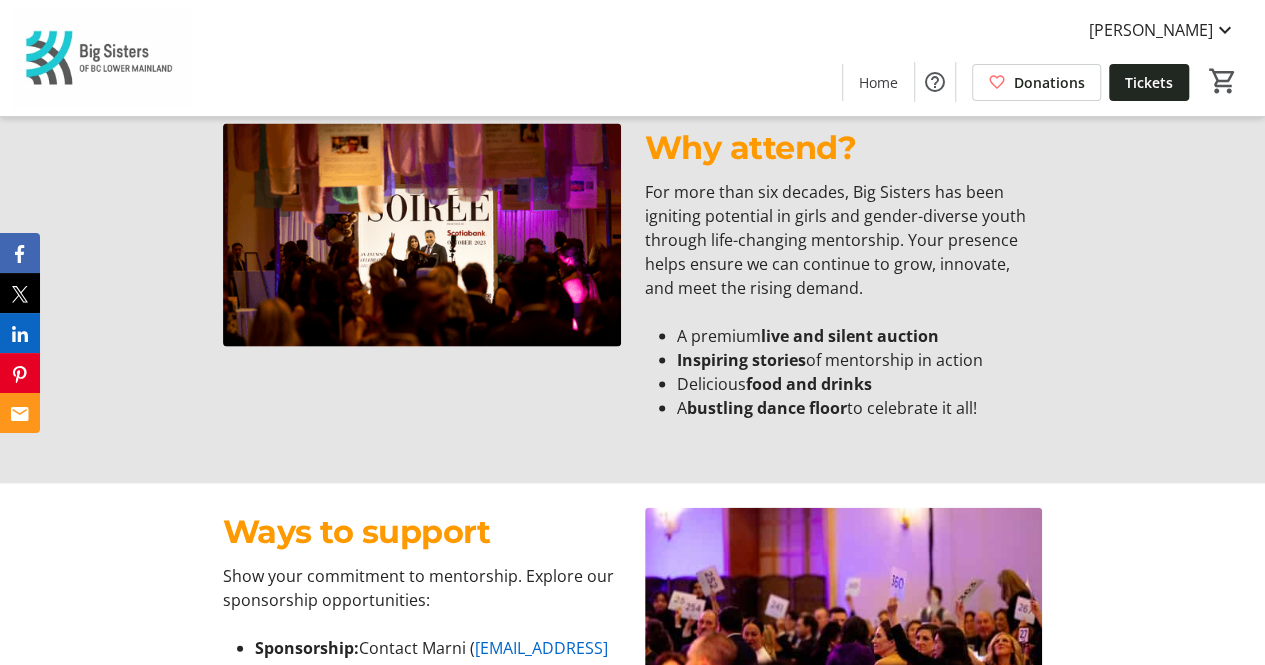 scroll, scrollTop: 1874, scrollLeft: 0, axis: vertical 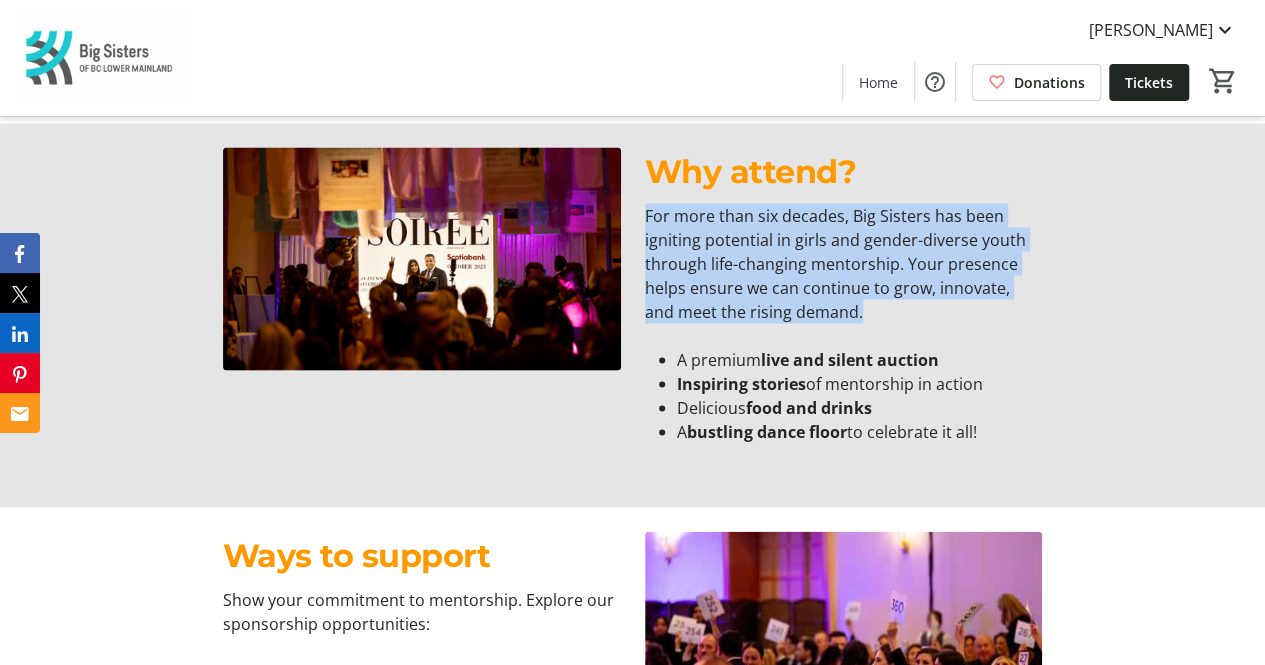 drag, startPoint x: 828, startPoint y: 308, endPoint x: 646, endPoint y: 220, distance: 202.15836 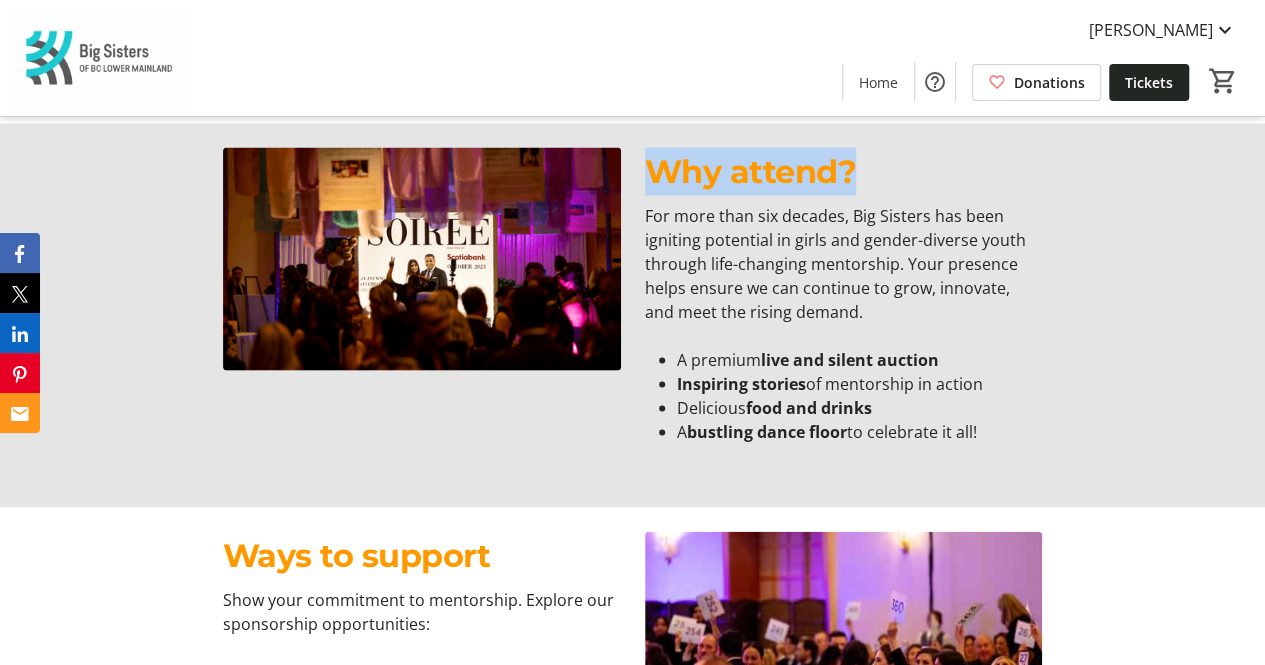 drag, startPoint x: 900, startPoint y: 192, endPoint x: 651, endPoint y: 168, distance: 250.15395 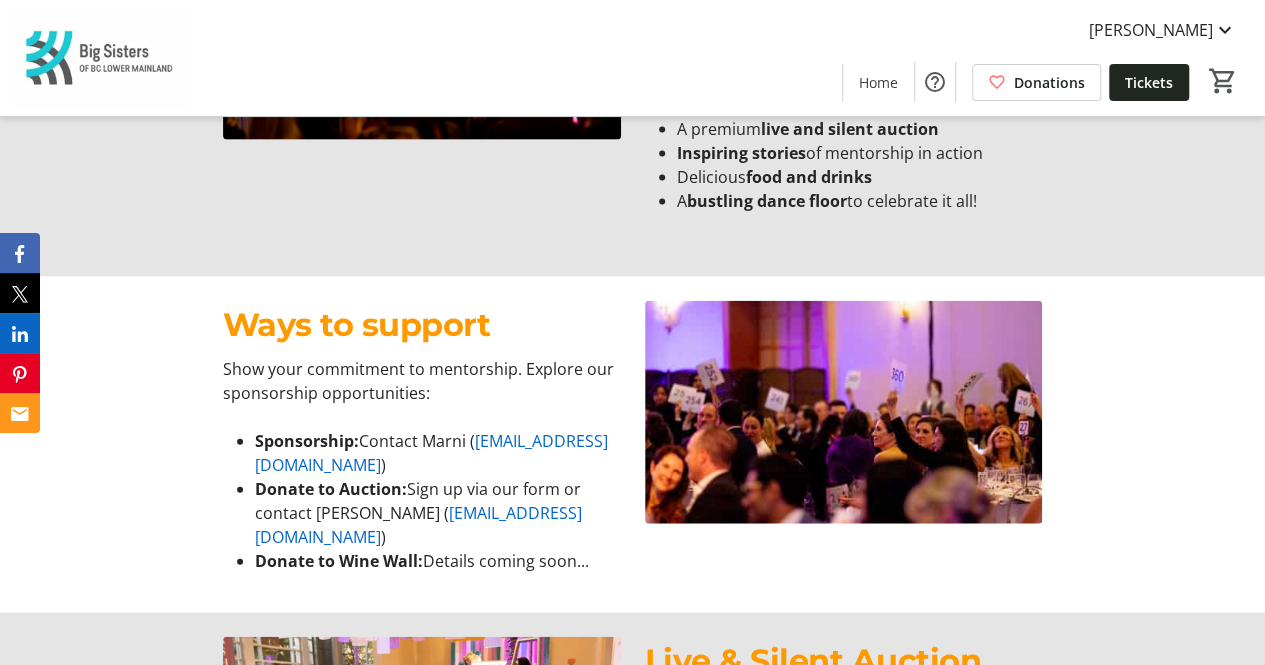 scroll, scrollTop: 2208, scrollLeft: 0, axis: vertical 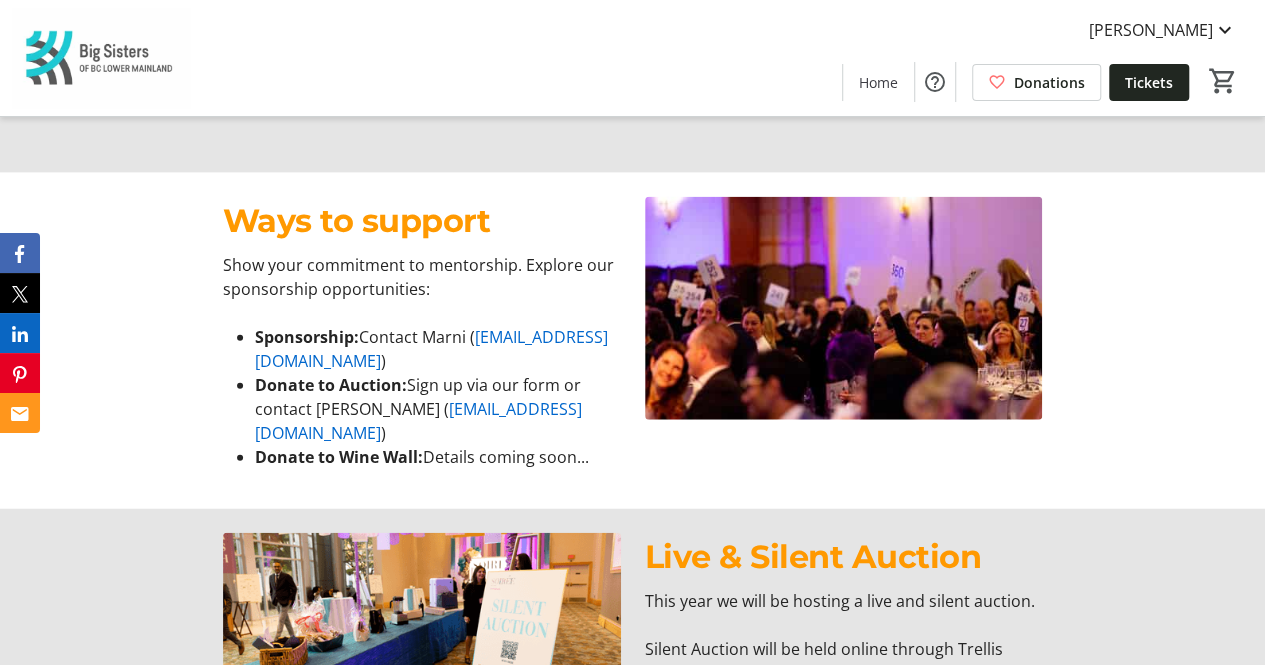 click at bounding box center (844, 309) 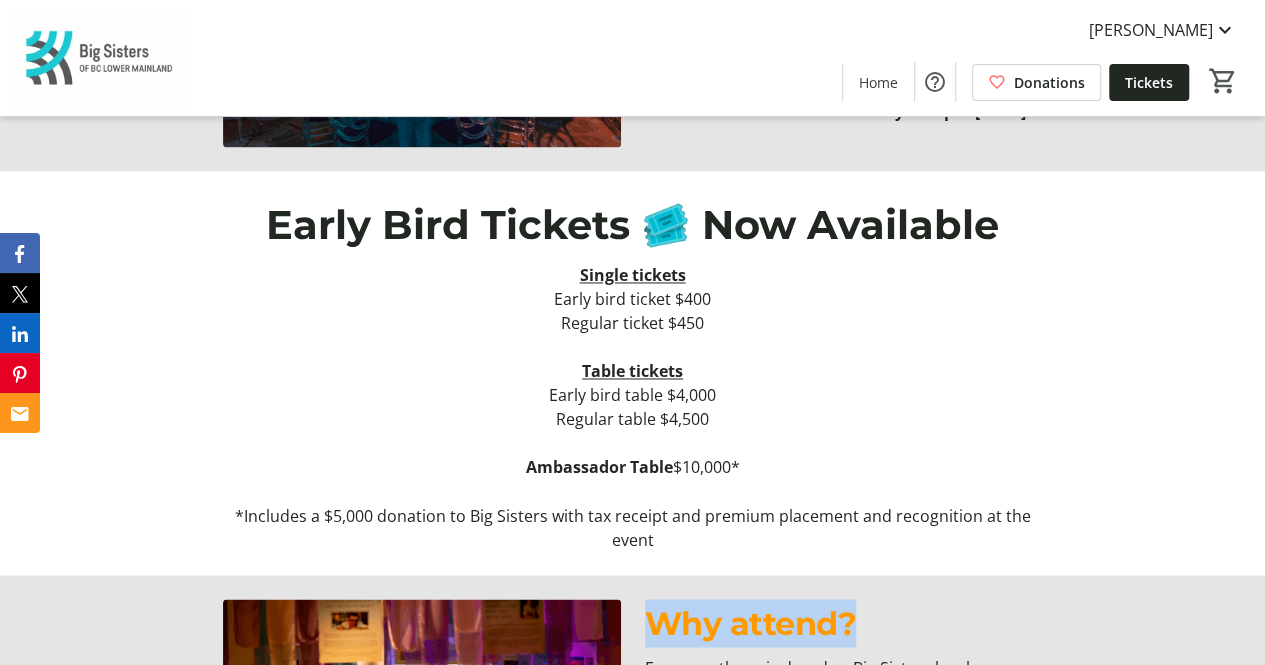 scroll, scrollTop: 1417, scrollLeft: 0, axis: vertical 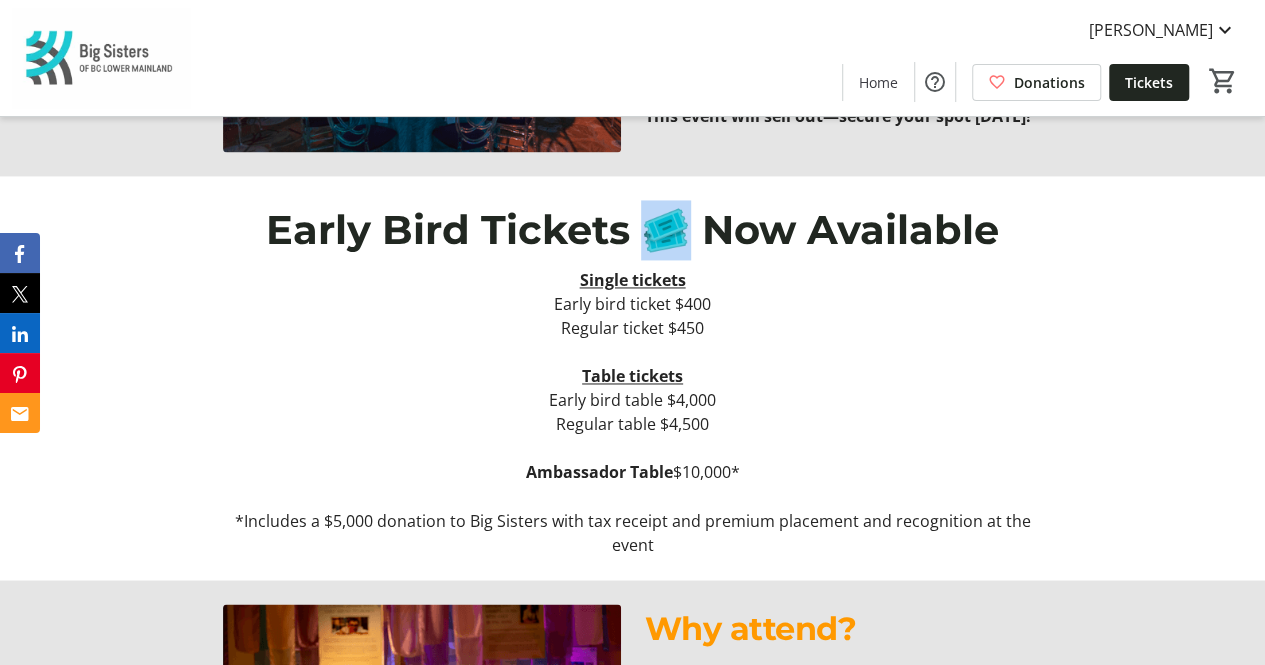 drag, startPoint x: 696, startPoint y: 228, endPoint x: 655, endPoint y: 233, distance: 41.303753 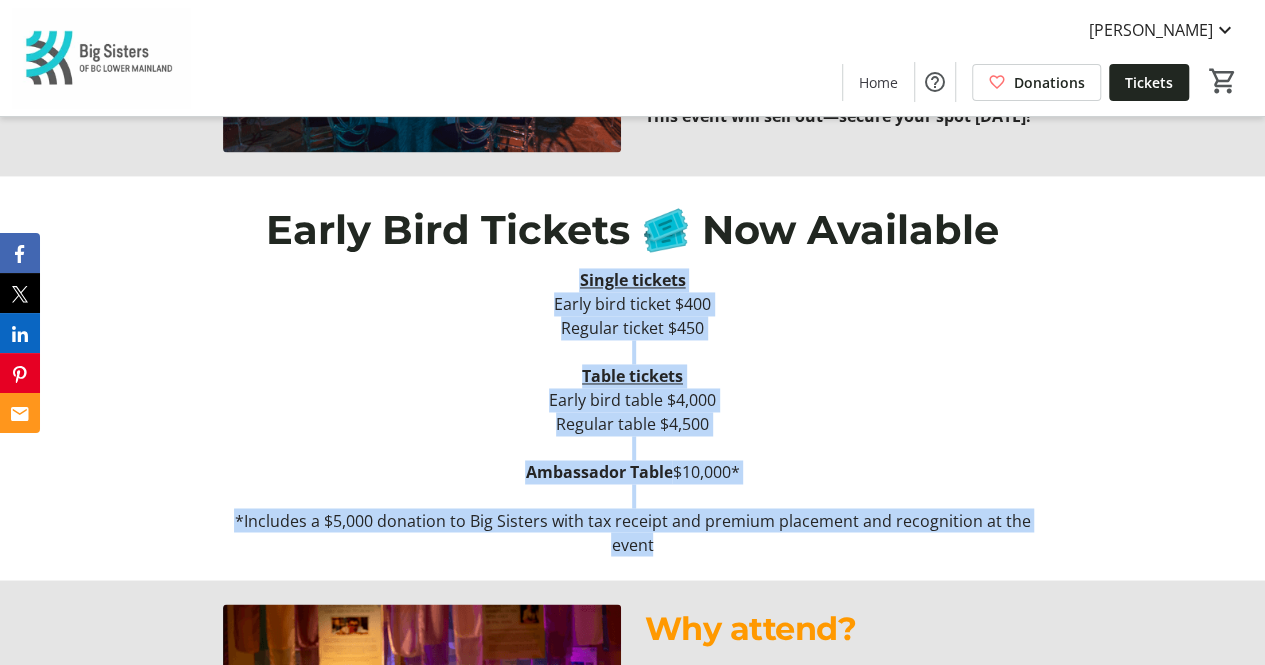 drag, startPoint x: 727, startPoint y: 540, endPoint x: 570, endPoint y: 287, distance: 297.75494 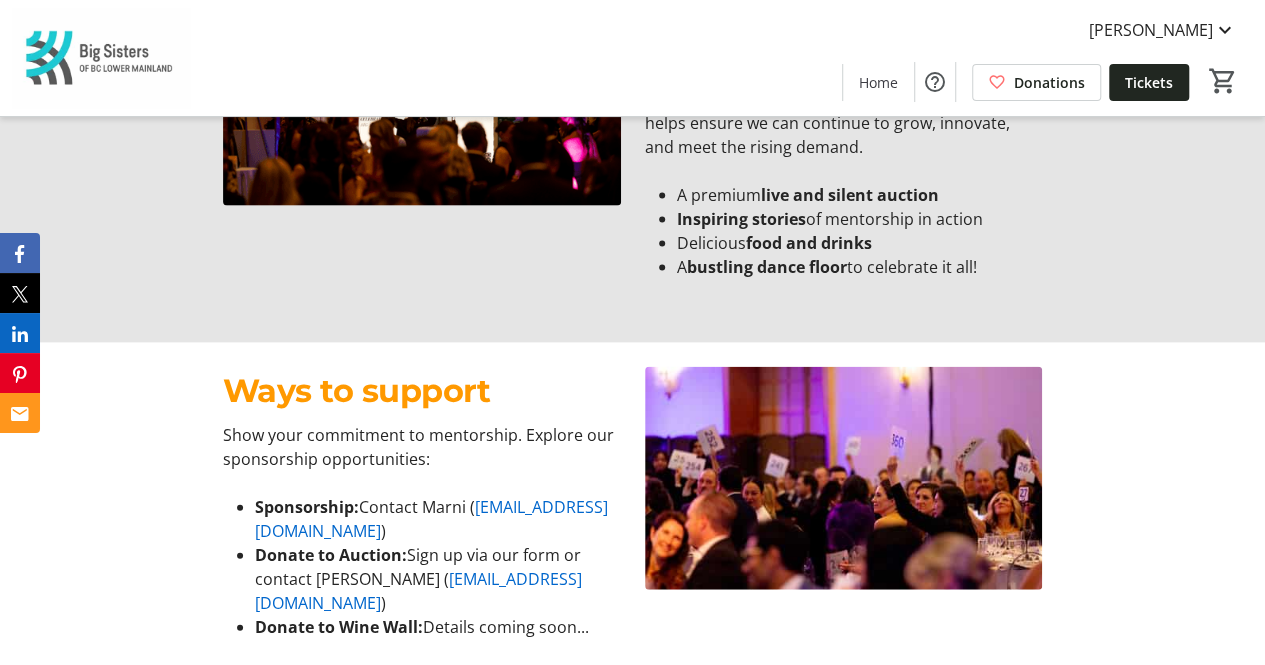 scroll, scrollTop: 2253, scrollLeft: 0, axis: vertical 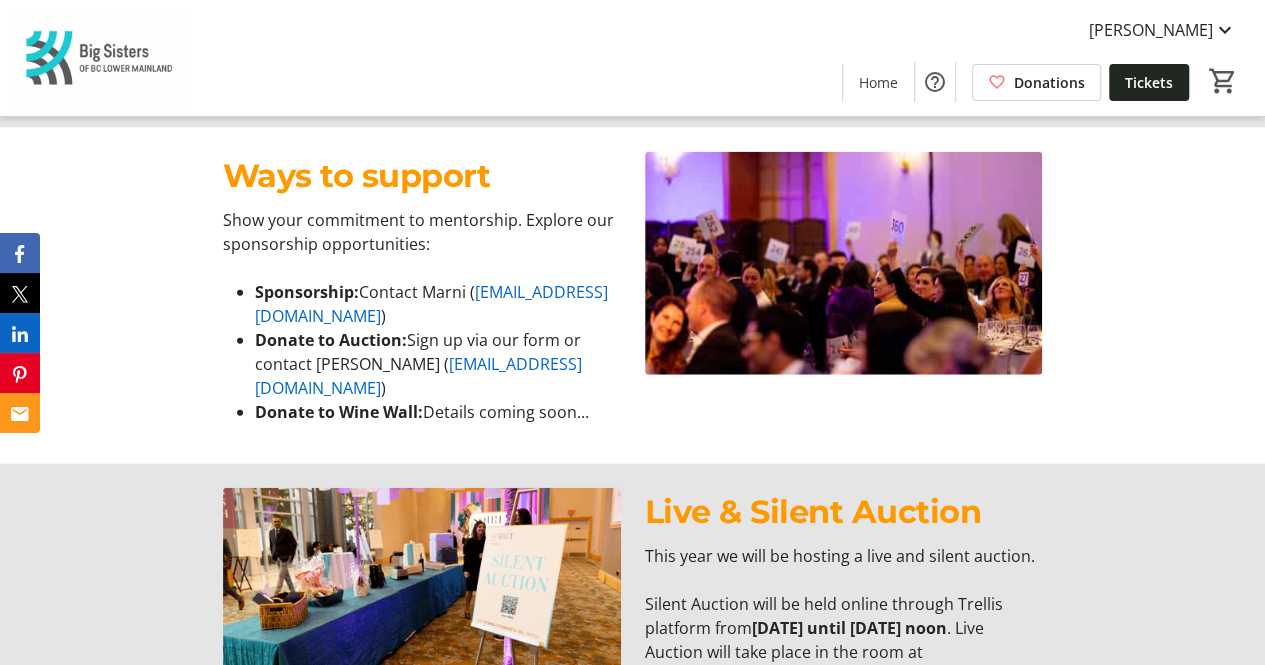 drag, startPoint x: 598, startPoint y: 386, endPoint x: 224, endPoint y: 229, distance: 405.61682 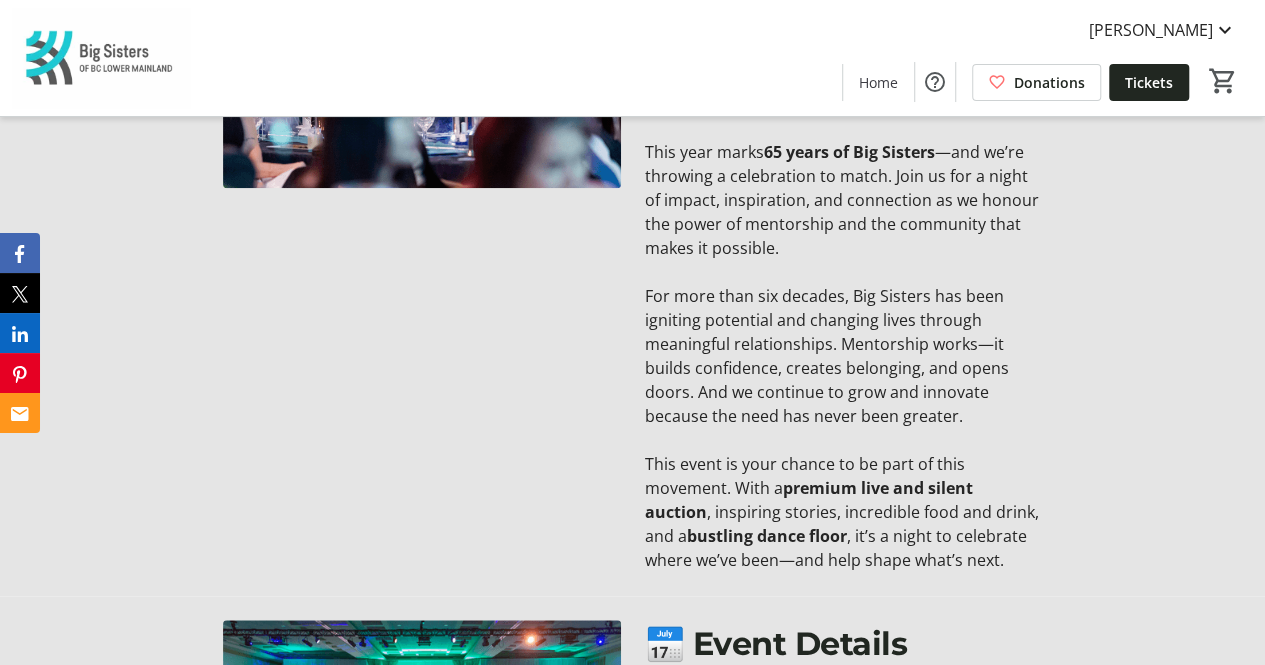 scroll, scrollTop: 724, scrollLeft: 0, axis: vertical 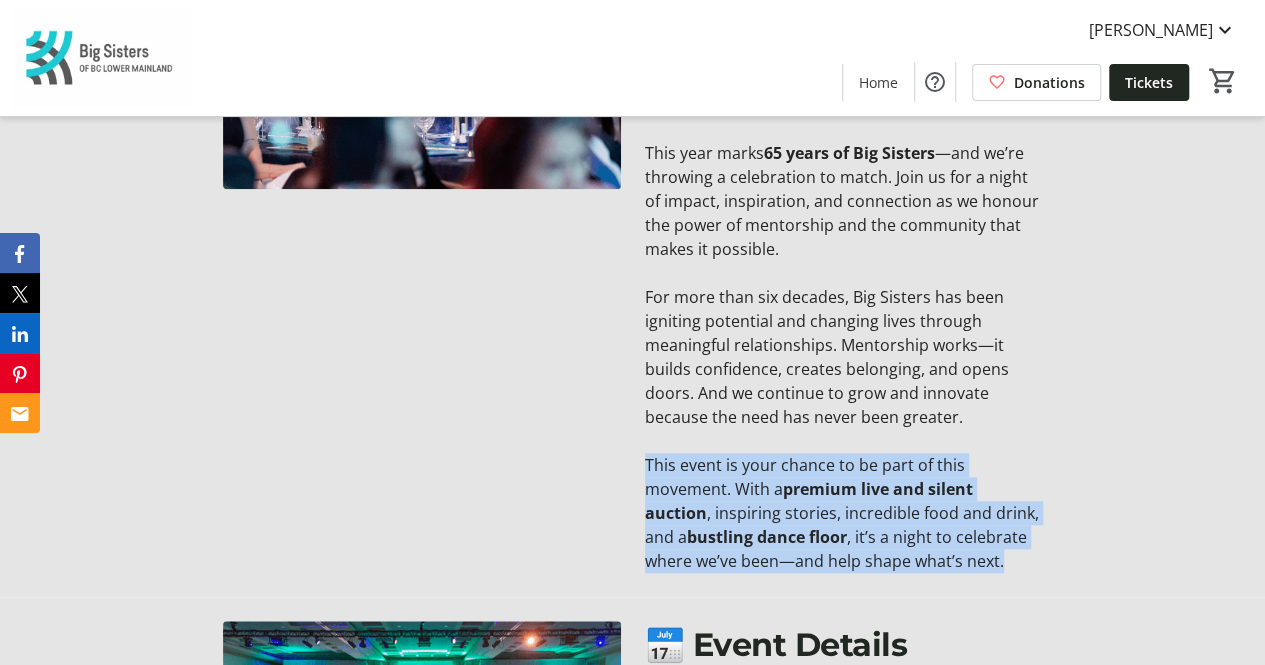 drag, startPoint x: 1016, startPoint y: 559, endPoint x: 639, endPoint y: 470, distance: 387.36288 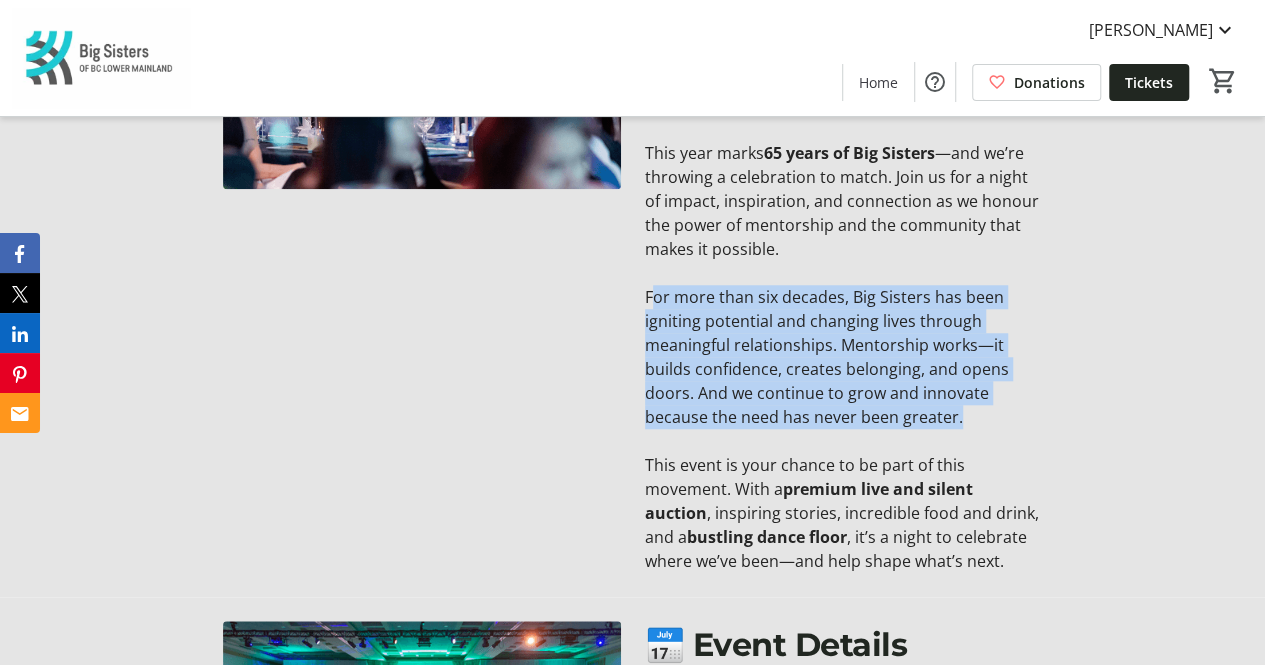 drag, startPoint x: 972, startPoint y: 417, endPoint x: 648, endPoint y: 295, distance: 346.20804 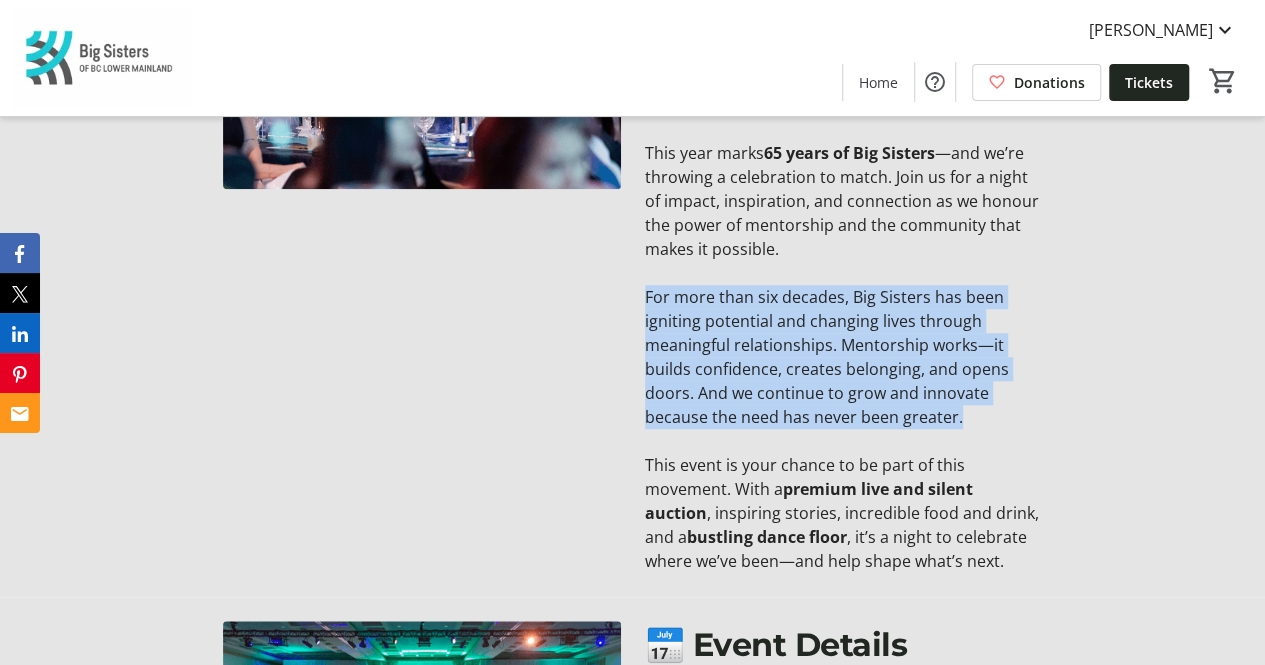 drag, startPoint x: 963, startPoint y: 420, endPoint x: 644, endPoint y: 307, distance: 338.42282 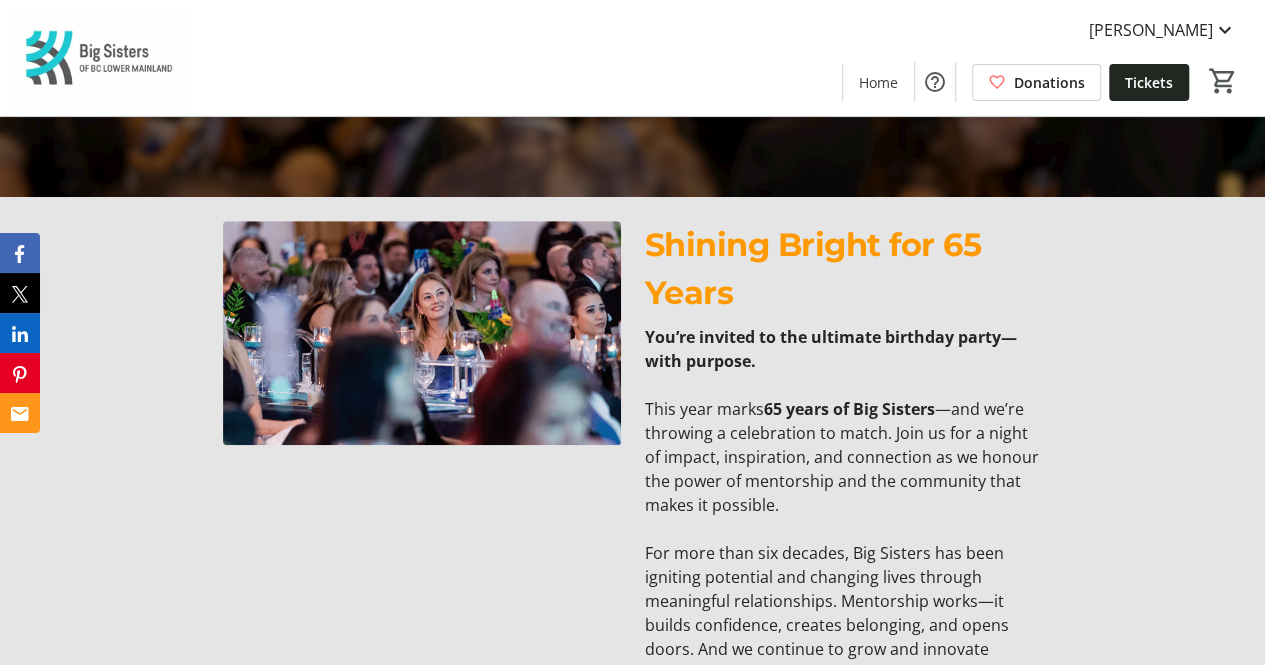 scroll, scrollTop: 467, scrollLeft: 0, axis: vertical 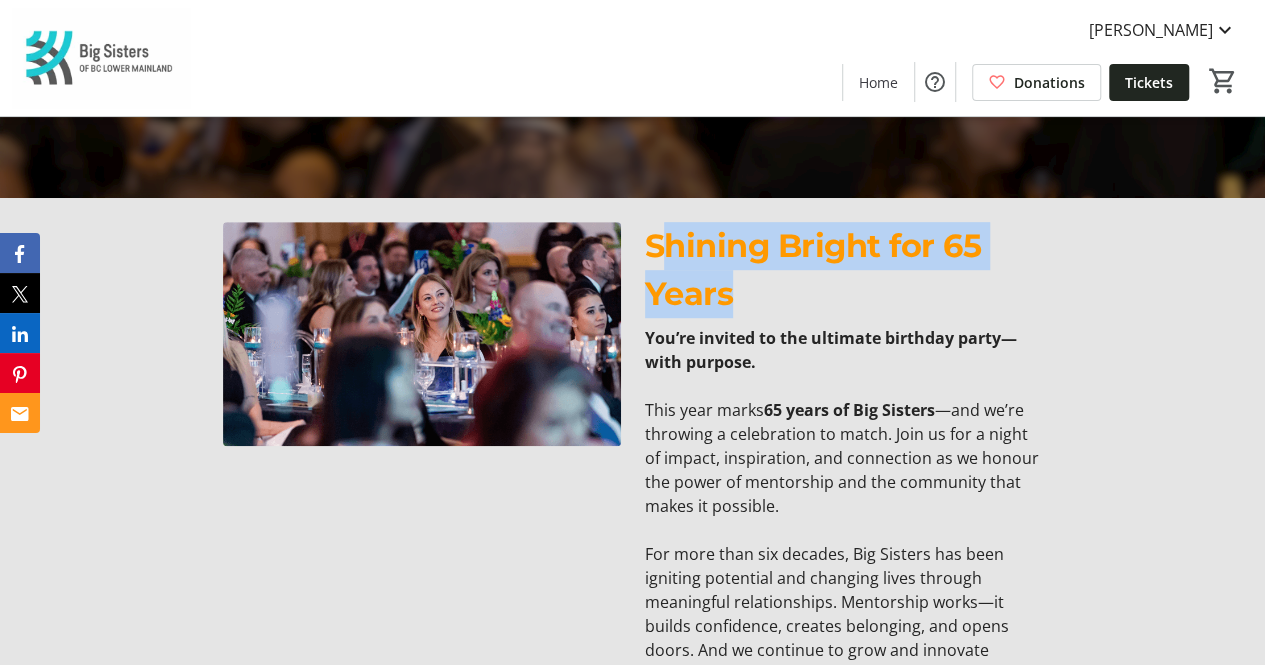 drag, startPoint x: 765, startPoint y: 299, endPoint x: 671, endPoint y: 253, distance: 104.6518 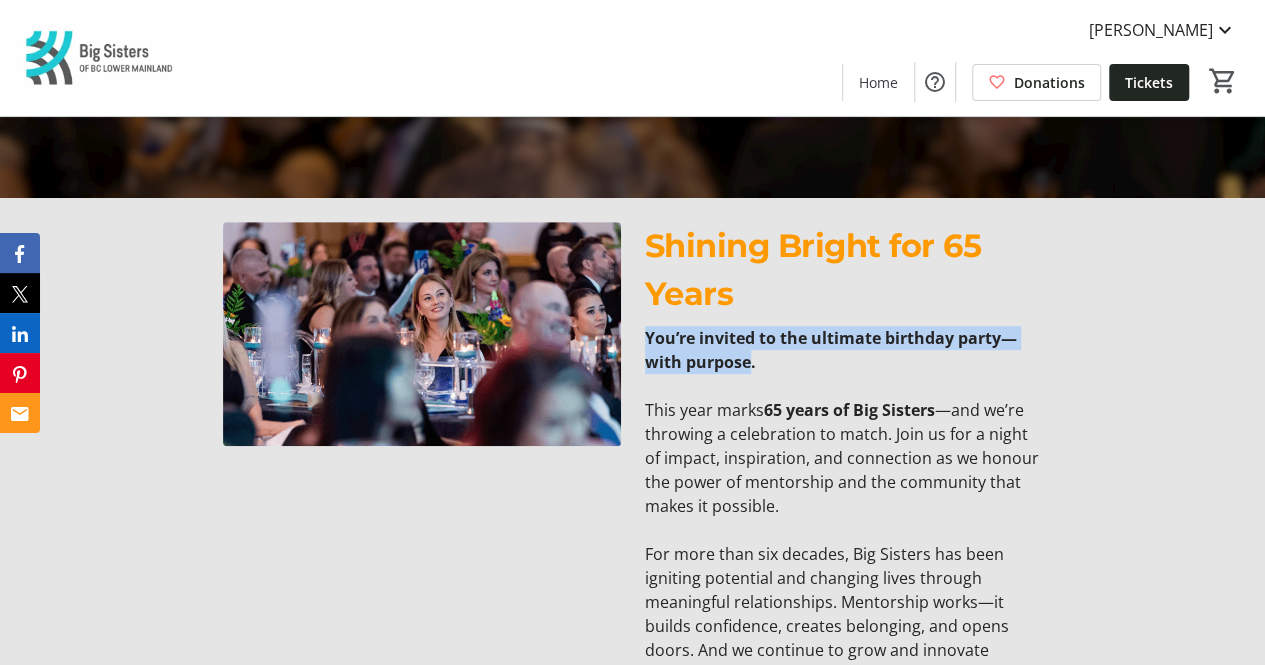 drag, startPoint x: 647, startPoint y: 334, endPoint x: 746, endPoint y: 367, distance: 104.35516 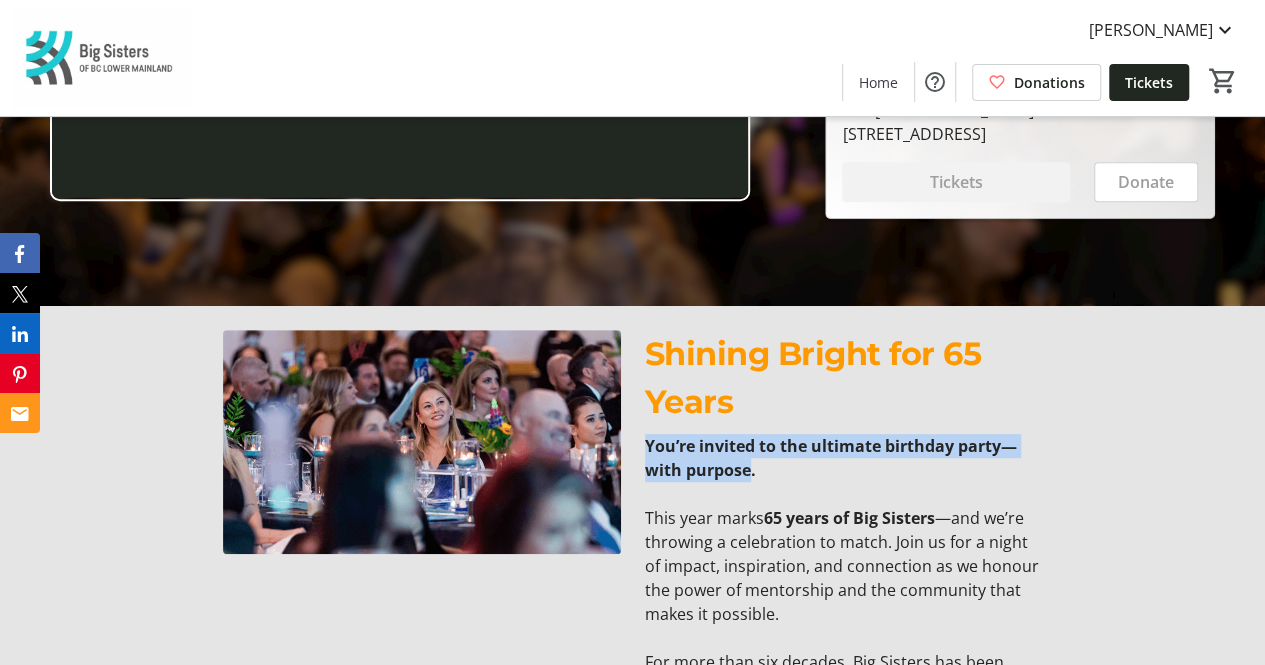 scroll, scrollTop: 0, scrollLeft: 0, axis: both 